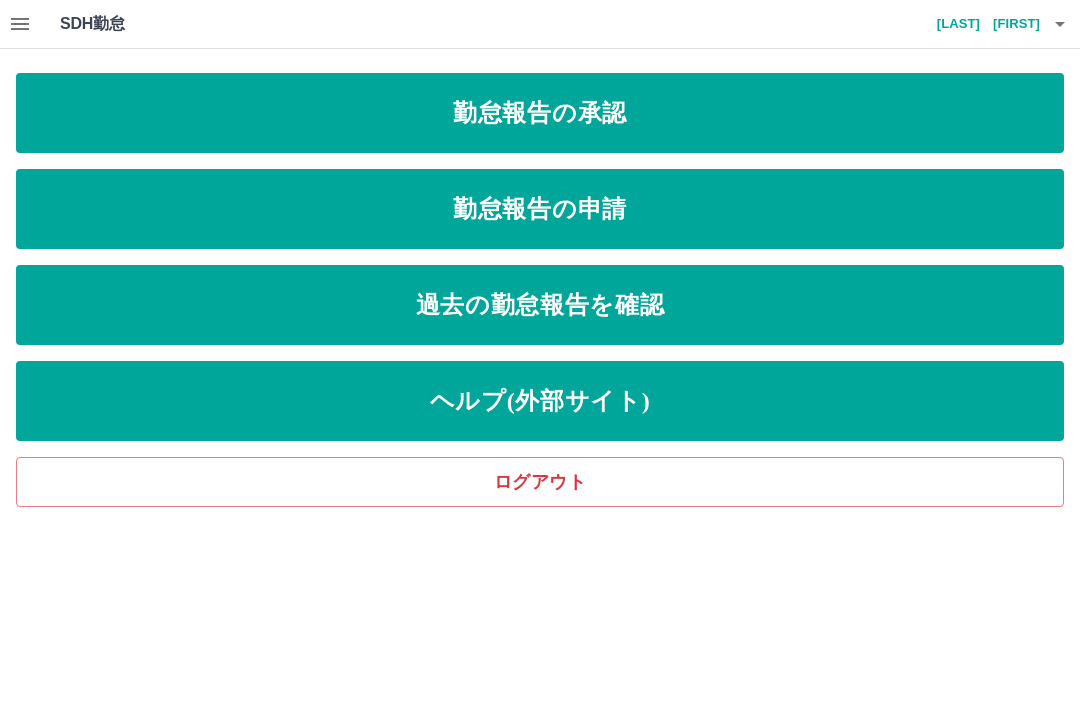 scroll, scrollTop: 0, scrollLeft: 0, axis: both 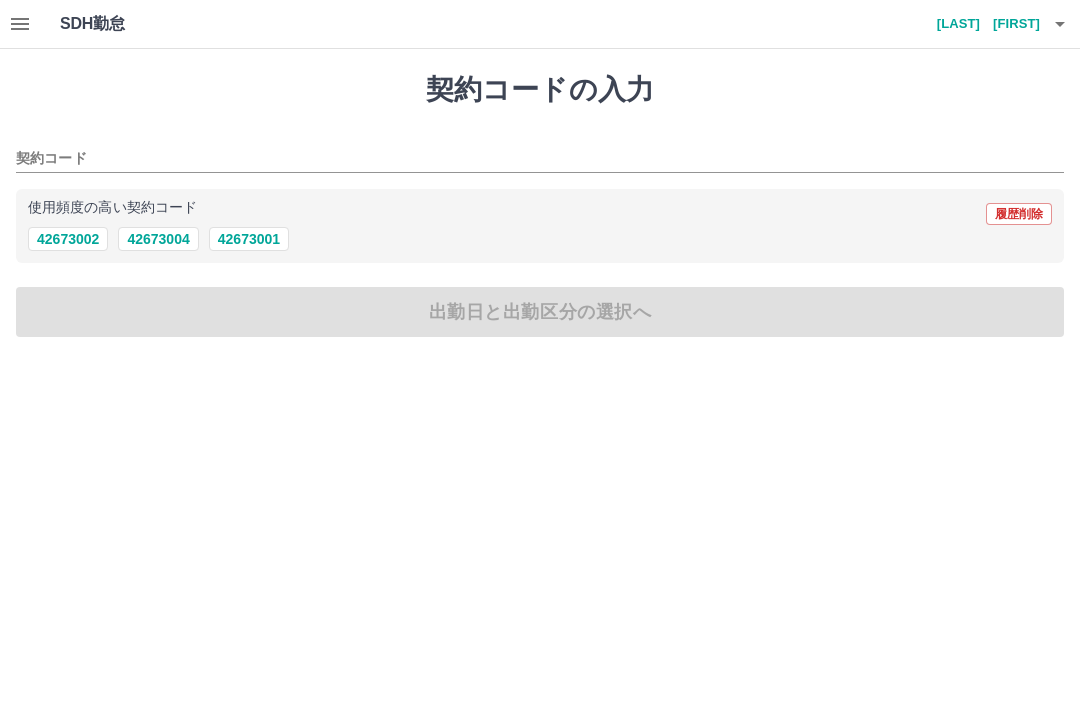 click on "42673002" at bounding box center [68, 239] 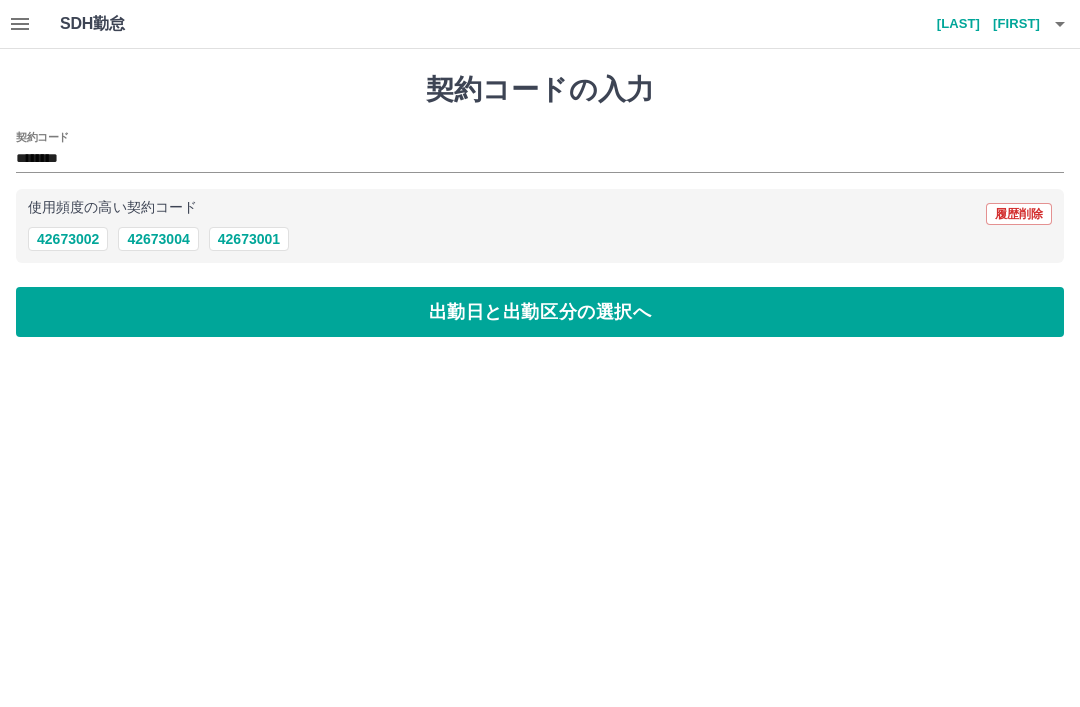 click on "出勤日と出勤区分の選択へ" at bounding box center (540, 312) 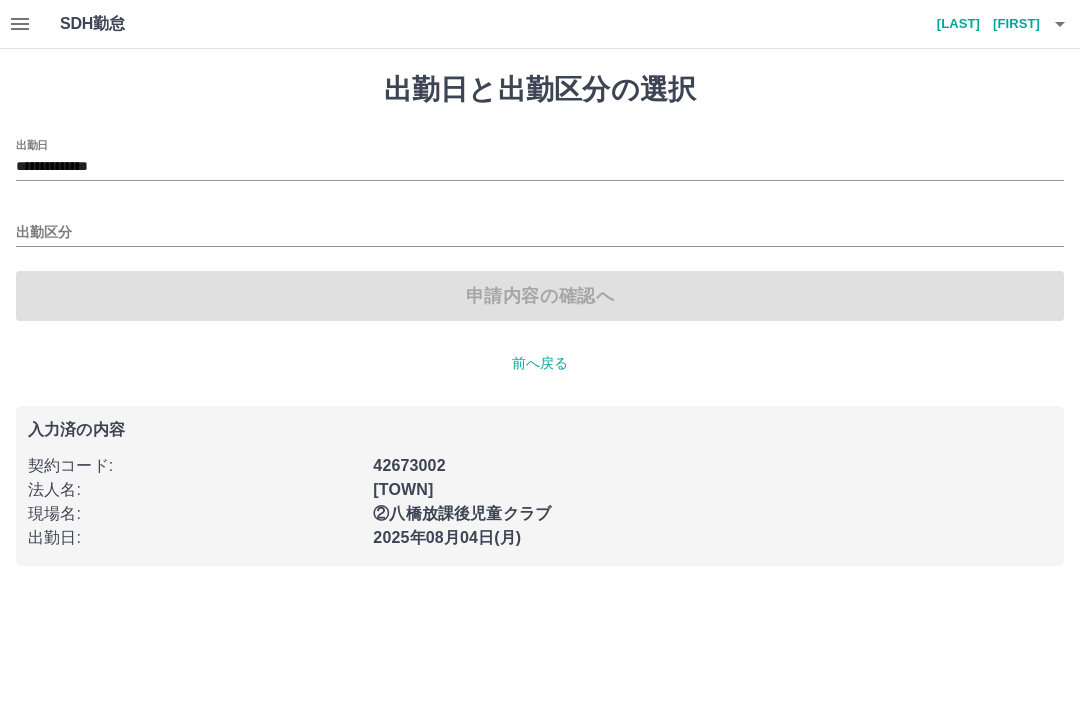 click on "出勤区分" at bounding box center [540, 233] 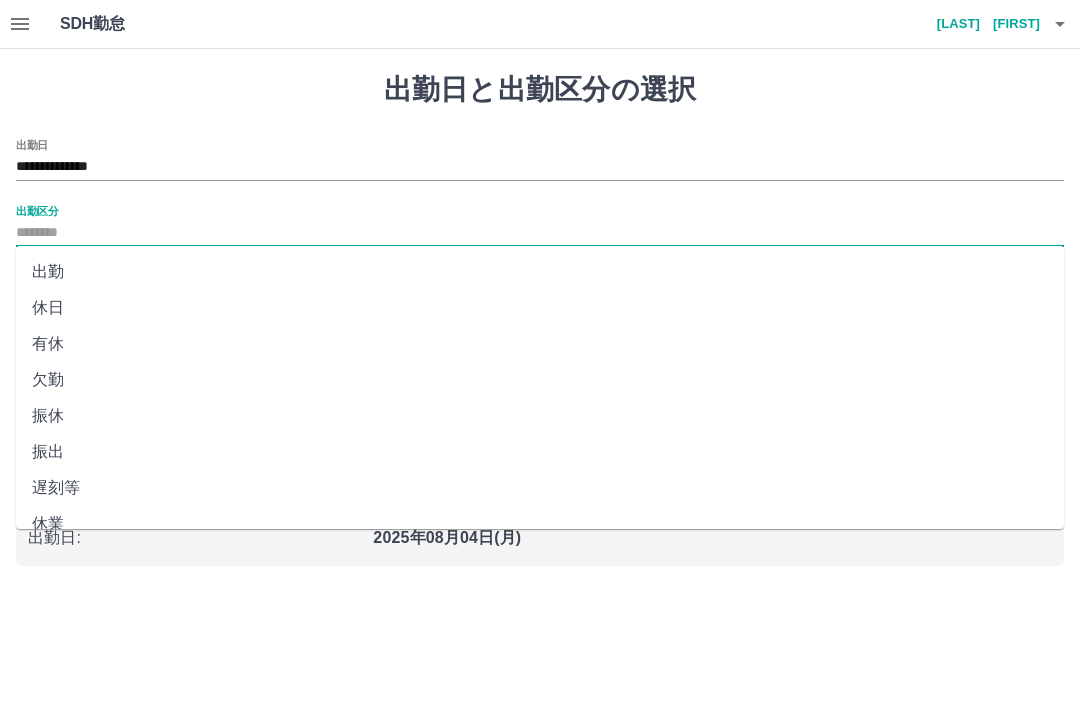 click on "出勤" at bounding box center [540, 272] 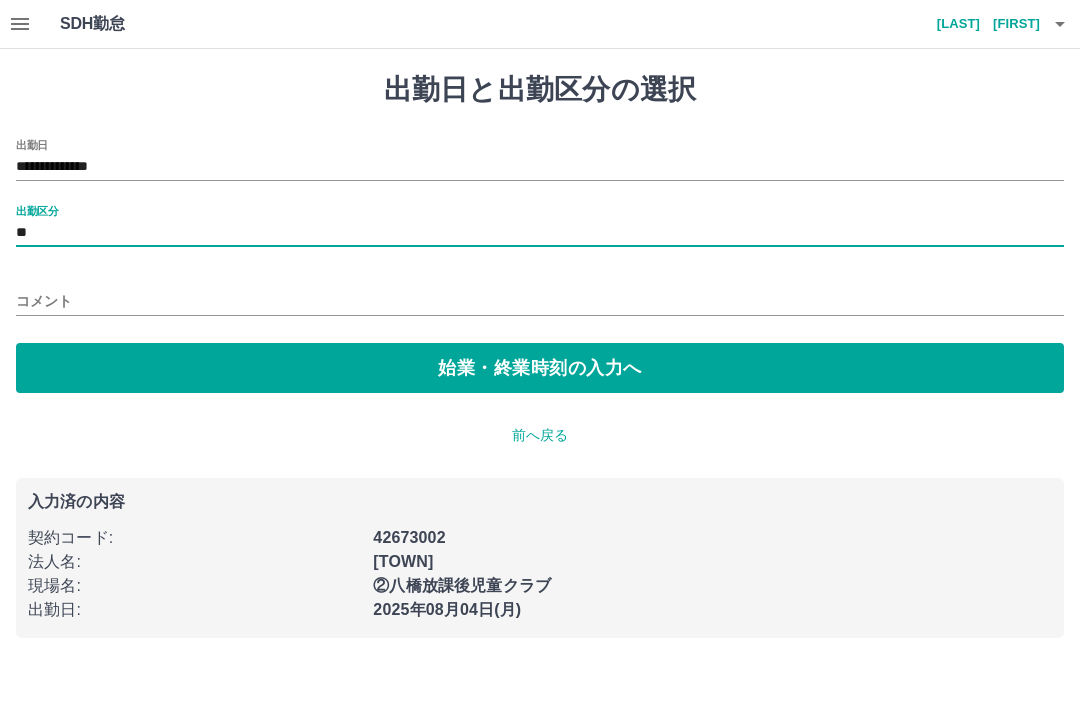 click on "始業・終業時刻の入力へ" at bounding box center [540, 368] 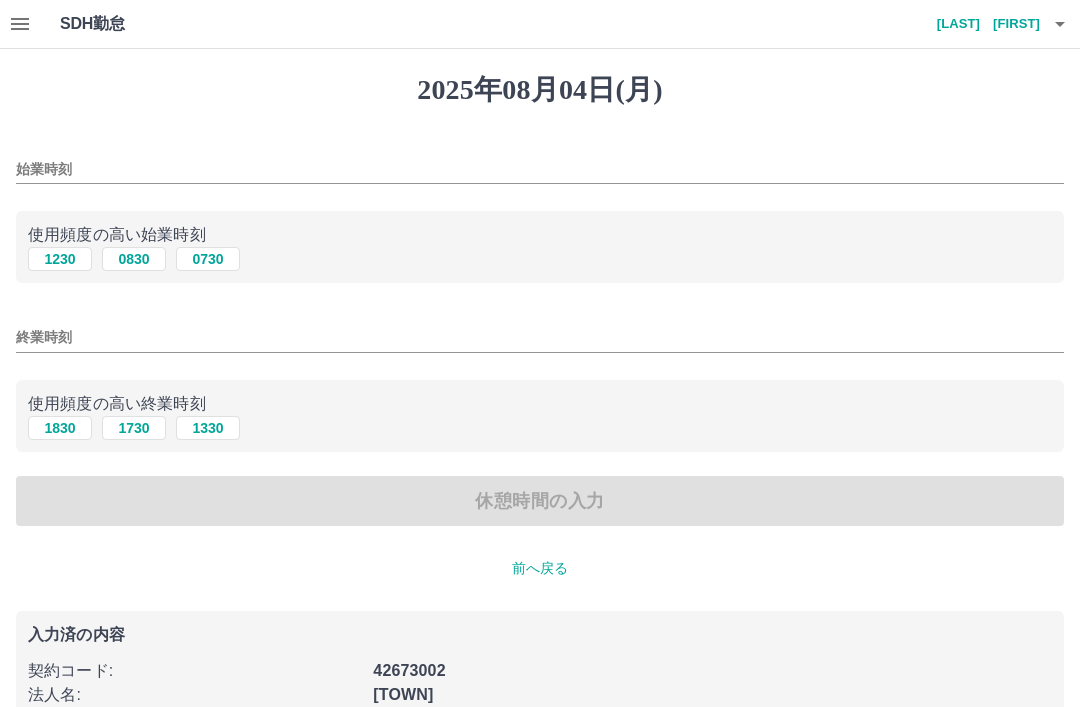 click on "0830" at bounding box center [134, 259] 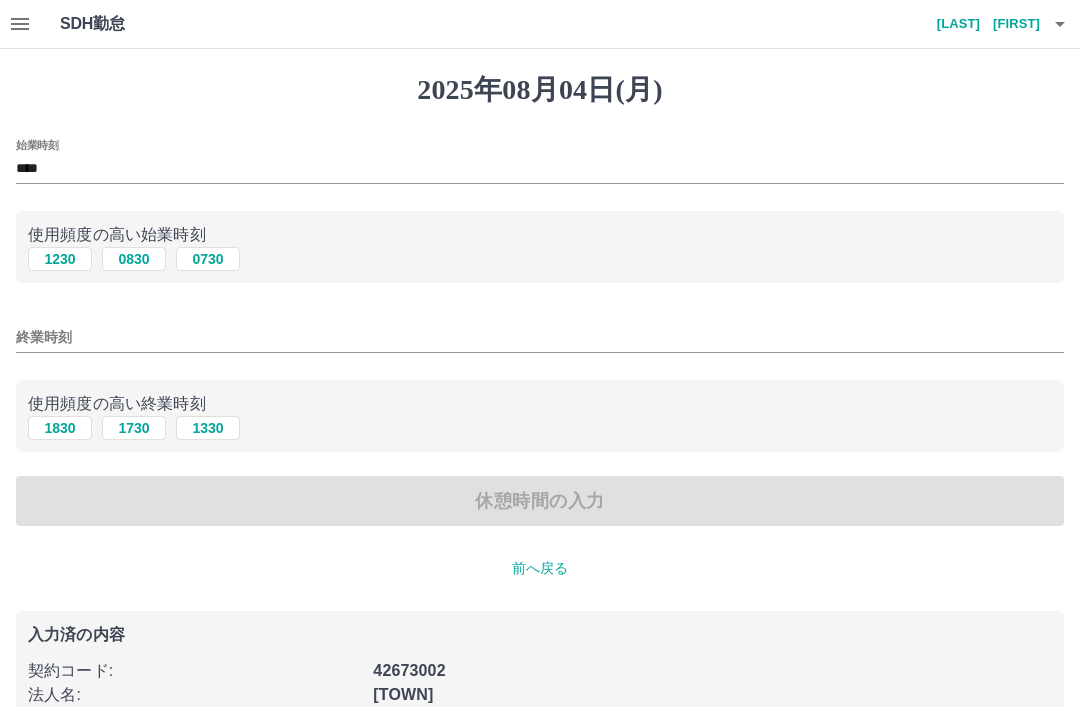 click on "終業時刻" at bounding box center [540, 337] 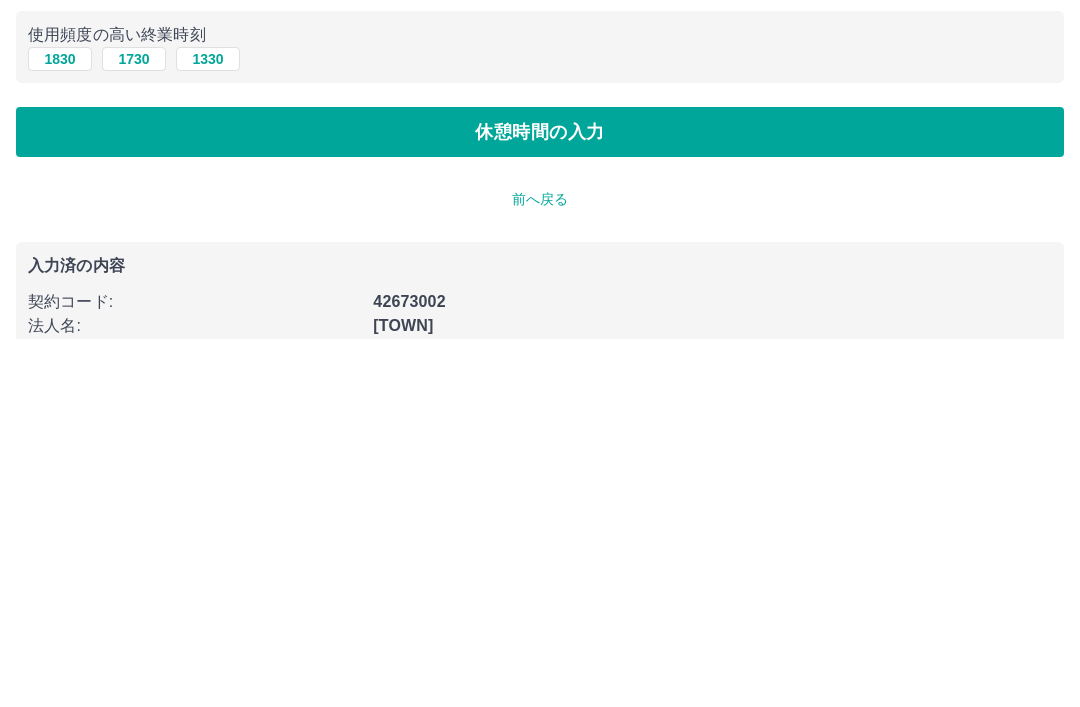 type on "****" 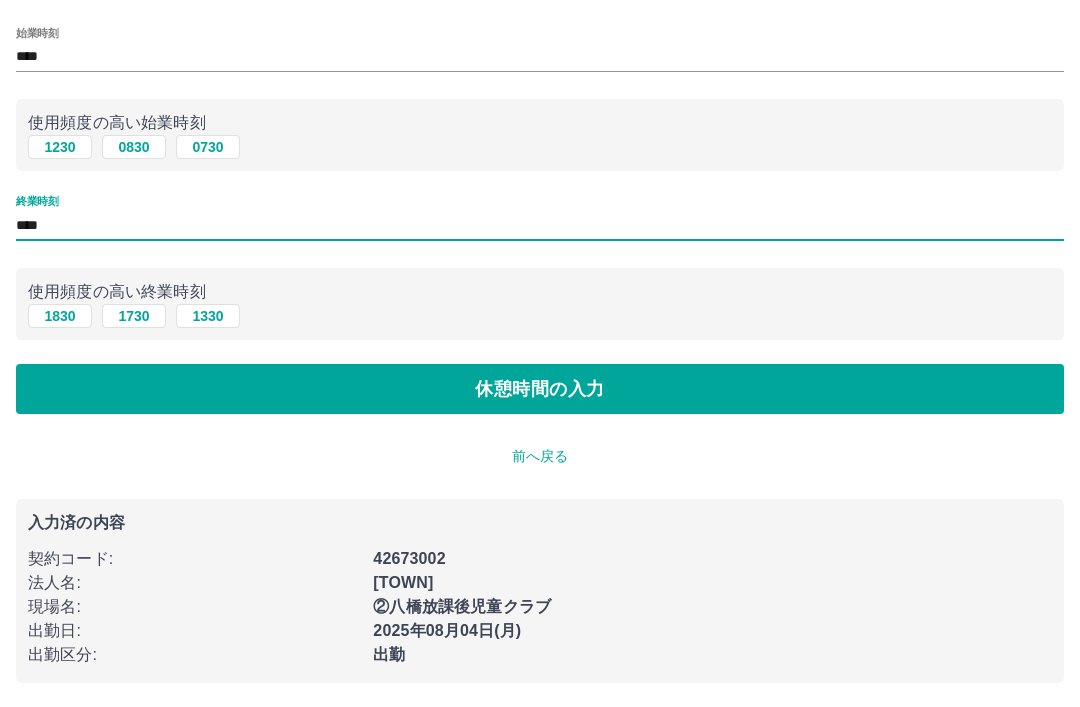 scroll, scrollTop: 0, scrollLeft: 0, axis: both 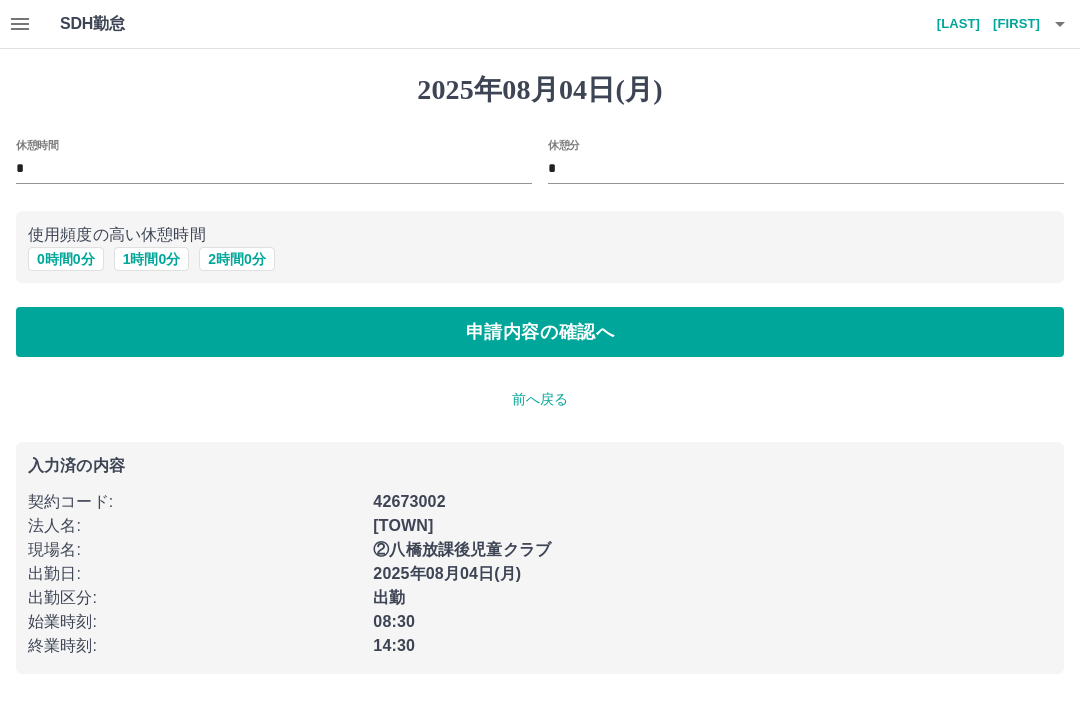 click on "申請内容の確認へ" at bounding box center (540, 332) 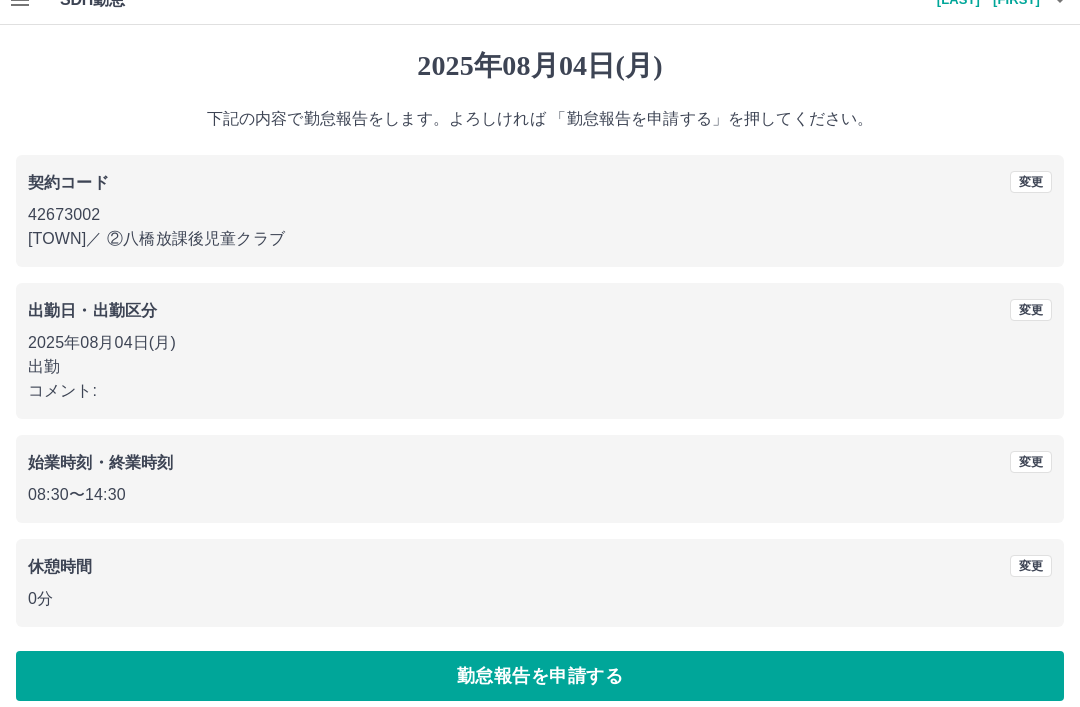 scroll, scrollTop: 41, scrollLeft: 0, axis: vertical 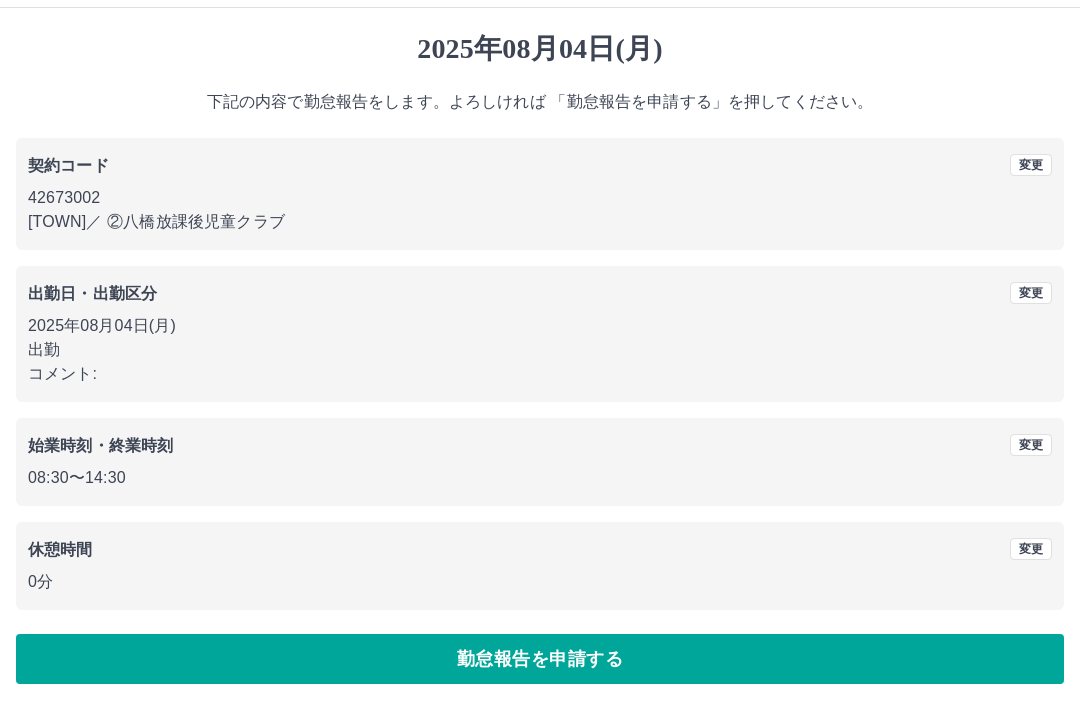 click on "勤怠報告を申請する" at bounding box center [540, 659] 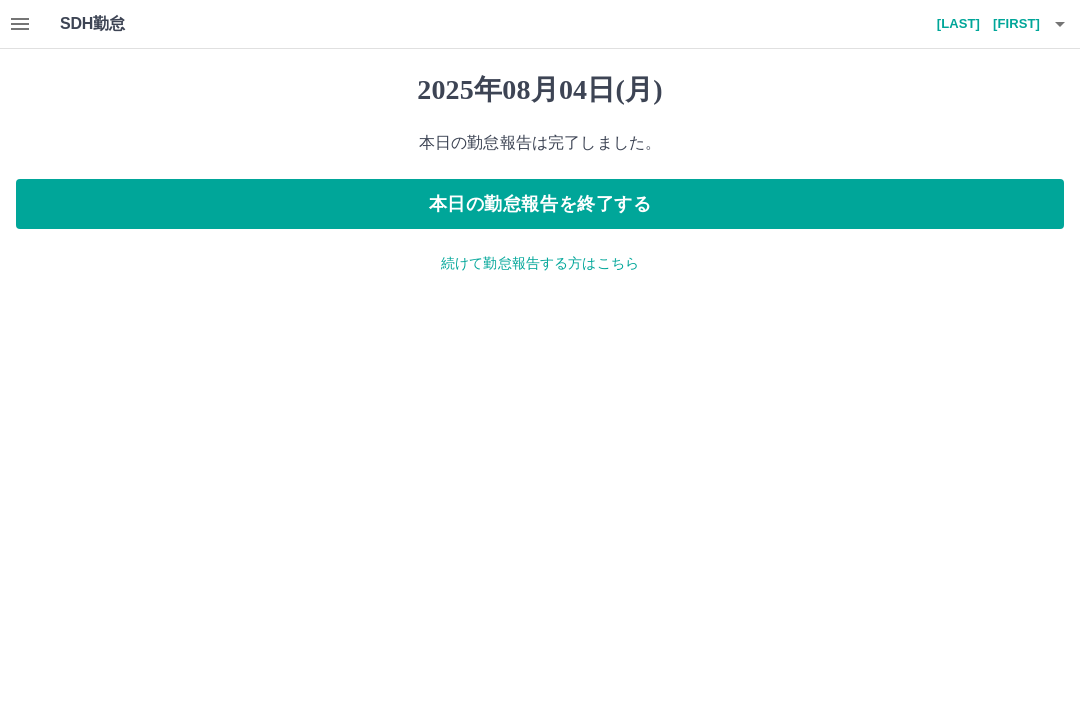 scroll, scrollTop: 0, scrollLeft: 0, axis: both 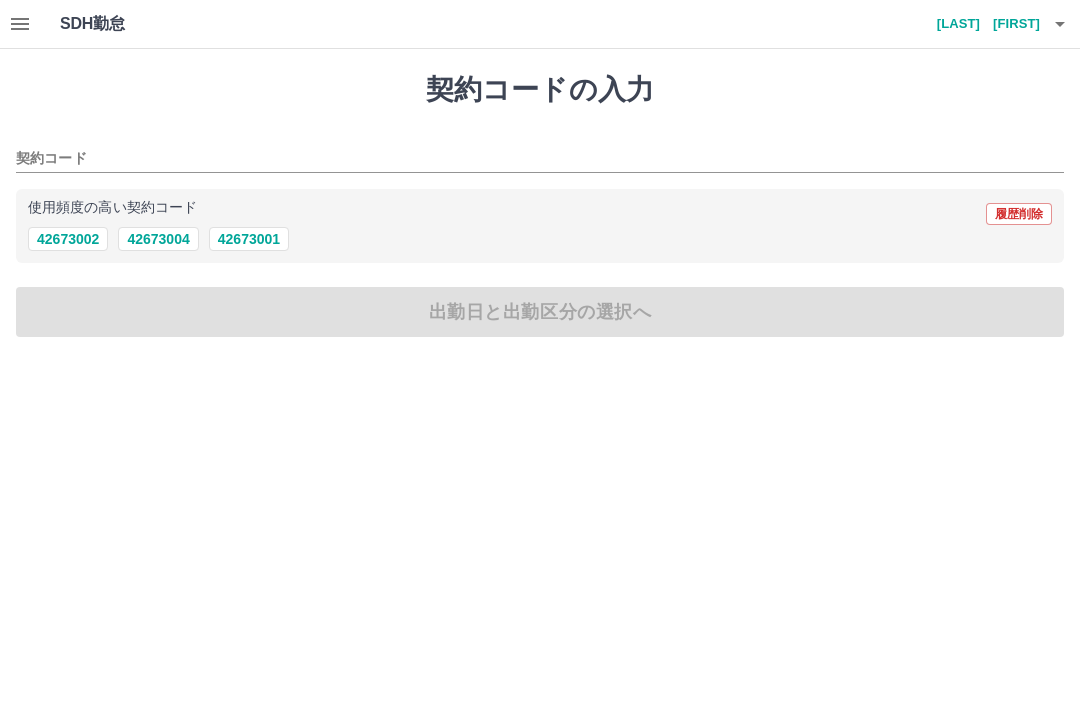 click 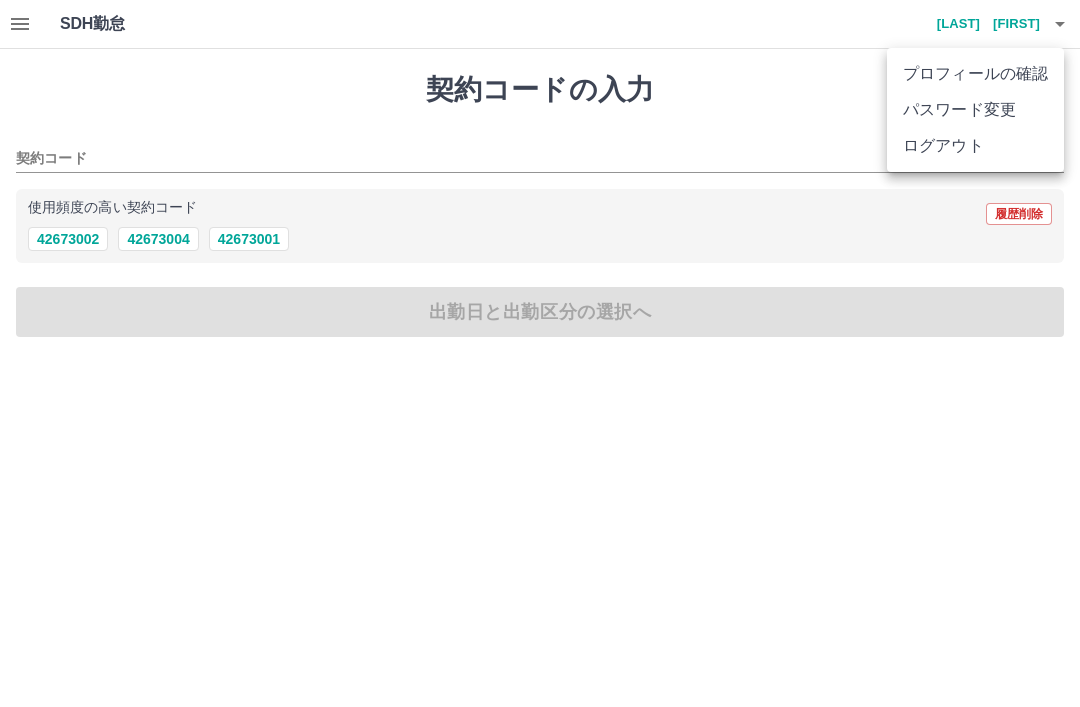 click on "ログアウト" at bounding box center (975, 146) 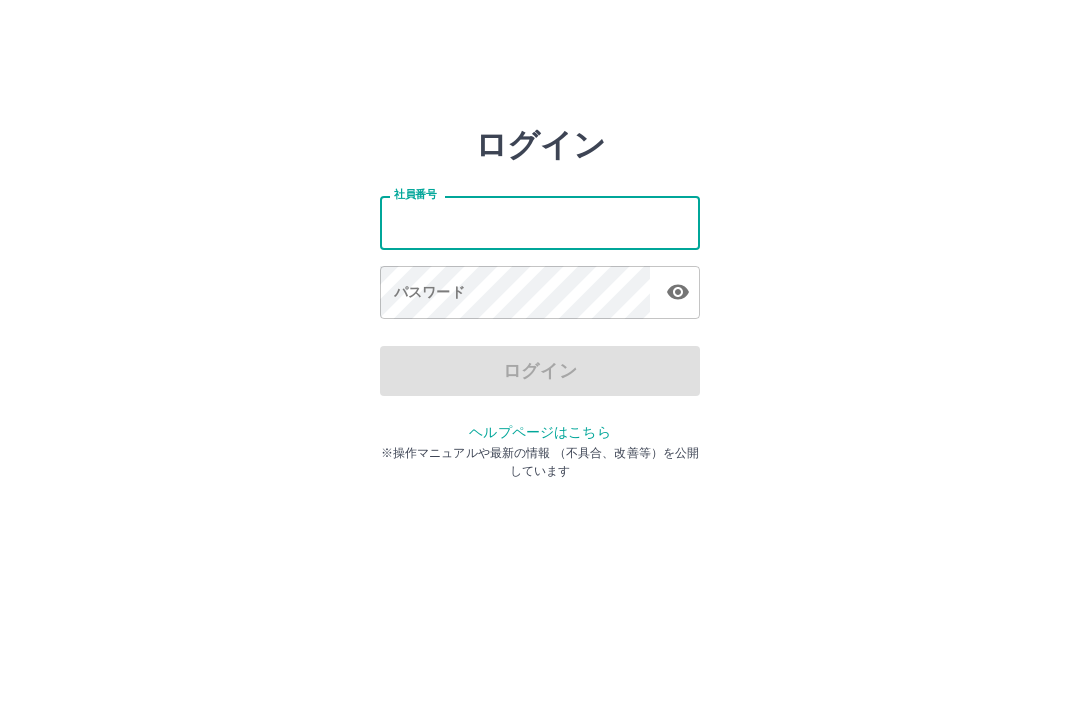 scroll, scrollTop: 0, scrollLeft: 0, axis: both 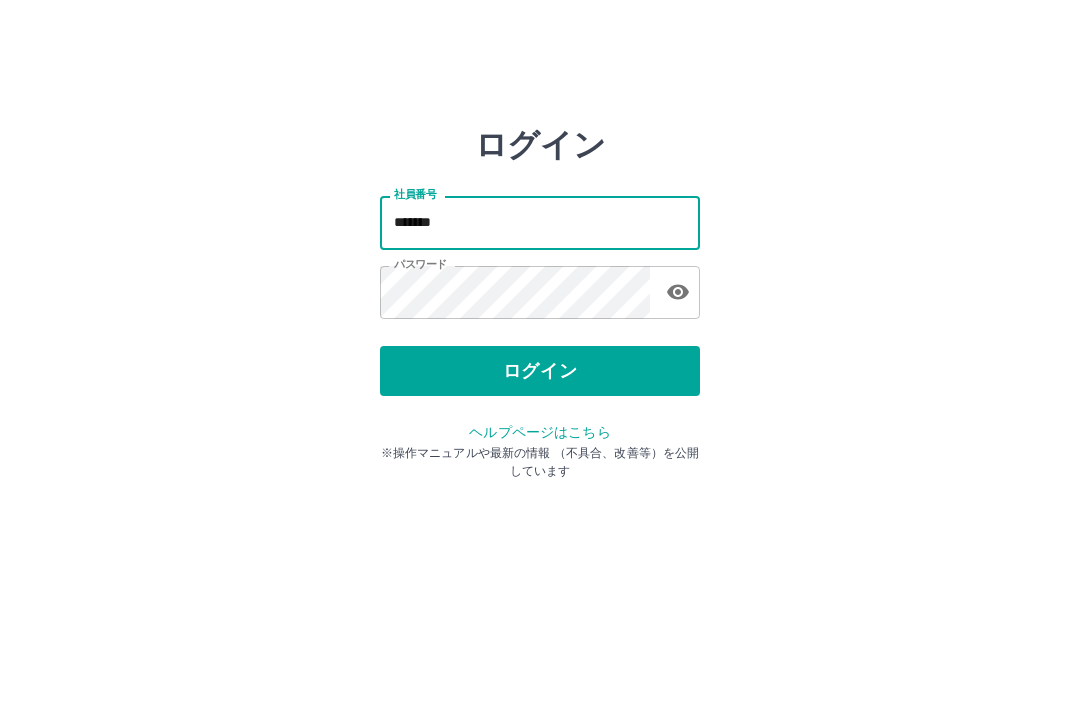 click on "*******" at bounding box center [540, 222] 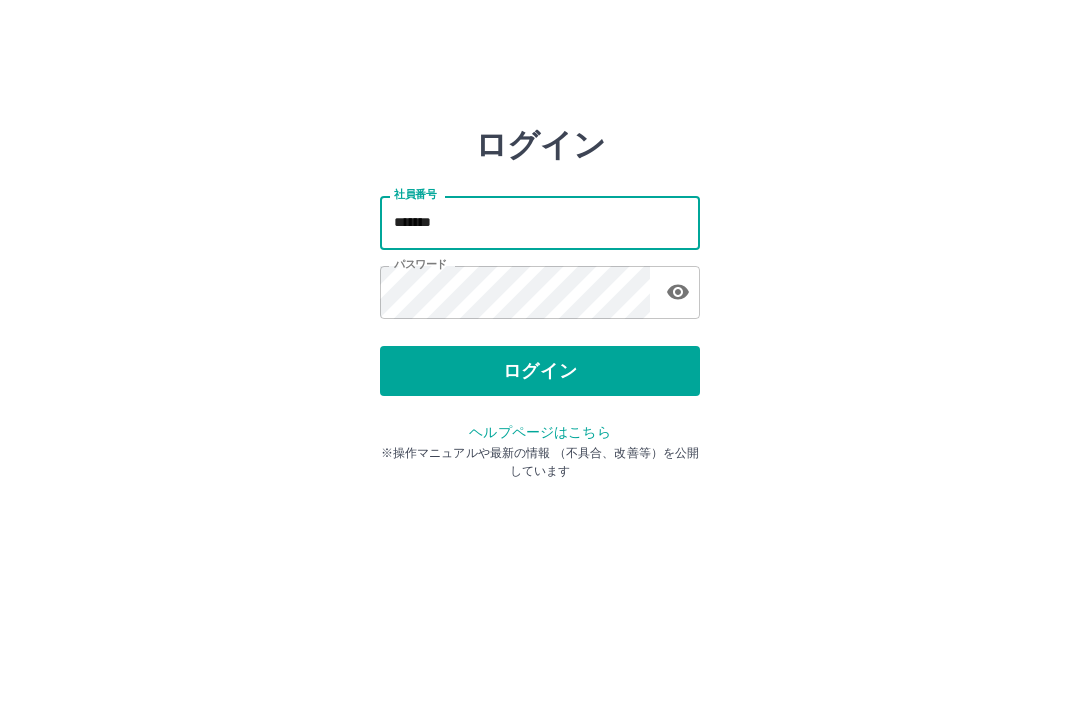 click on "*******" at bounding box center (540, 222) 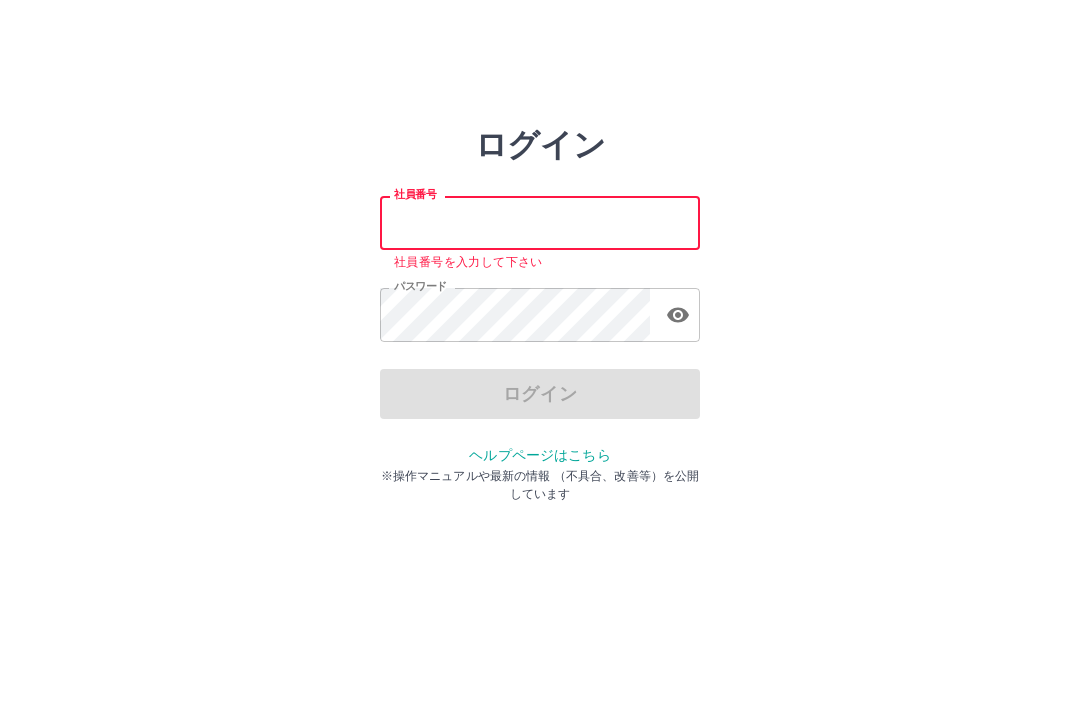 click on "社員番号" at bounding box center (540, 222) 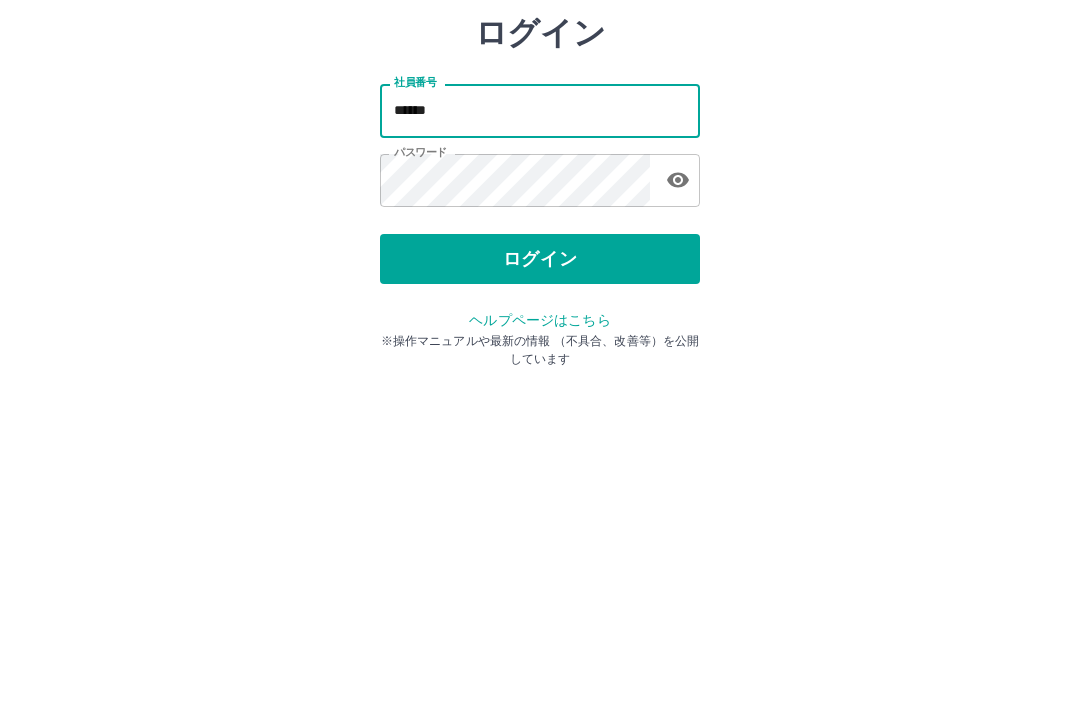 type on "*******" 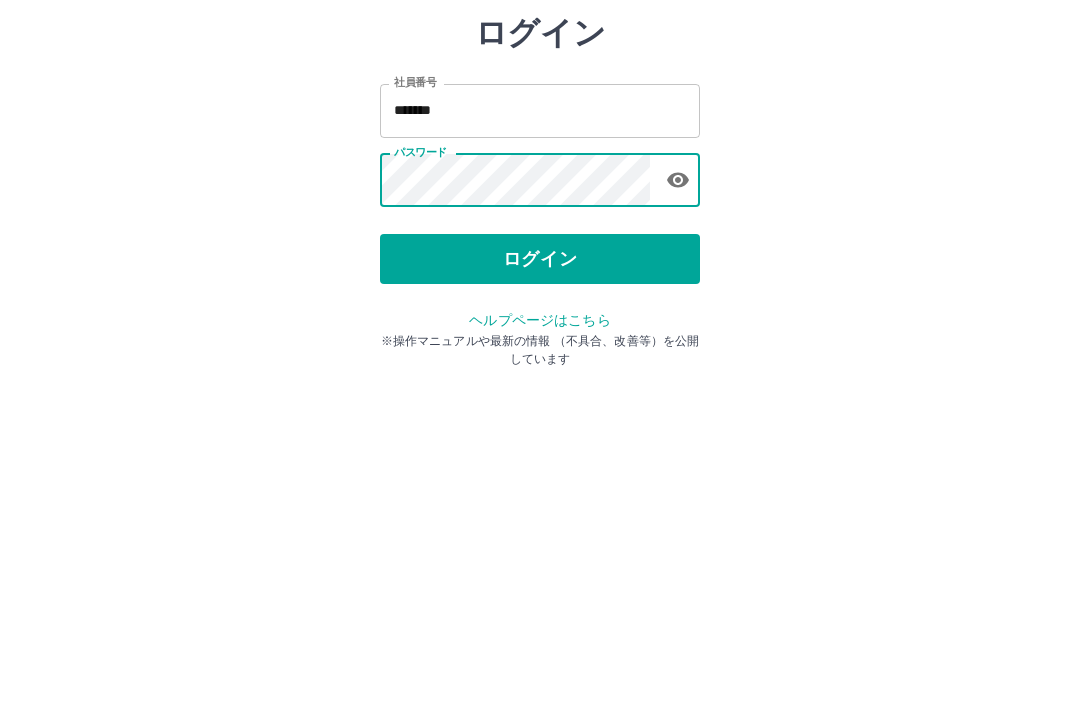 click on "ログイン" at bounding box center (540, 371) 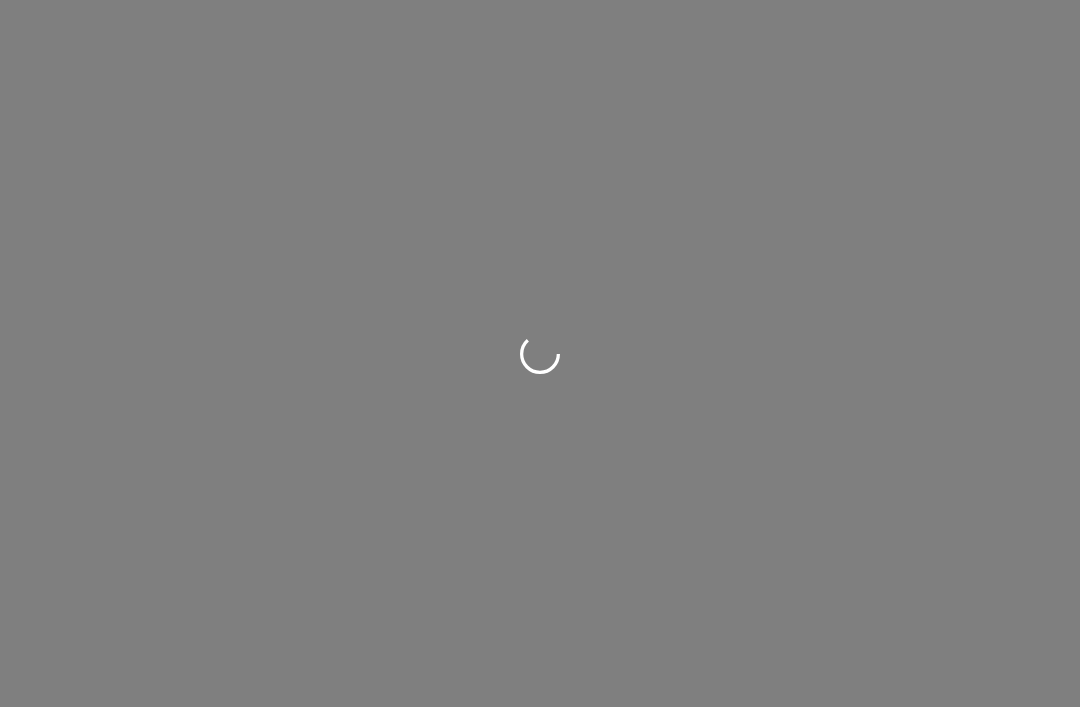 scroll, scrollTop: 0, scrollLeft: 0, axis: both 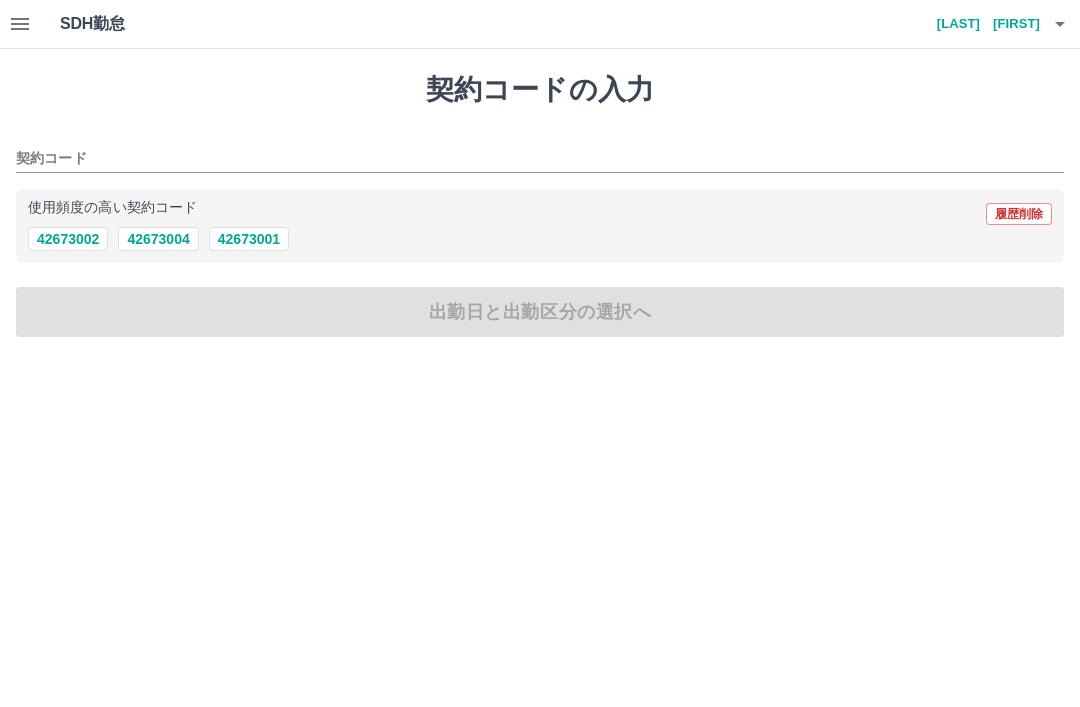 click on "42673002" at bounding box center (68, 239) 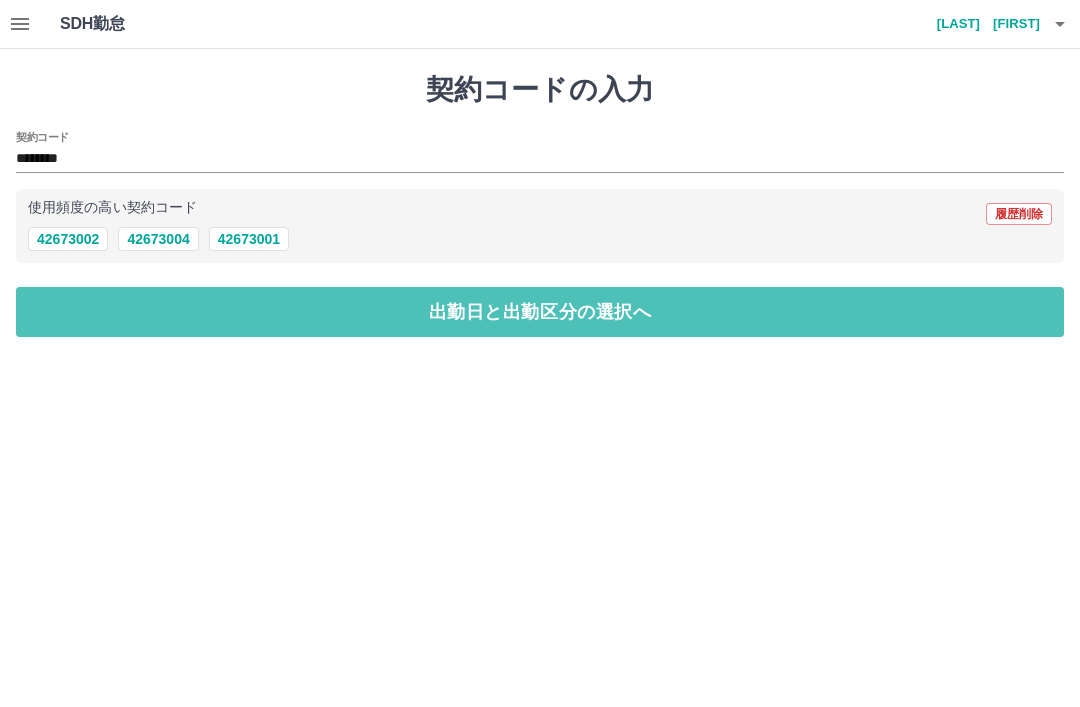 click on "出勤日と出勤区分の選択へ" at bounding box center [540, 312] 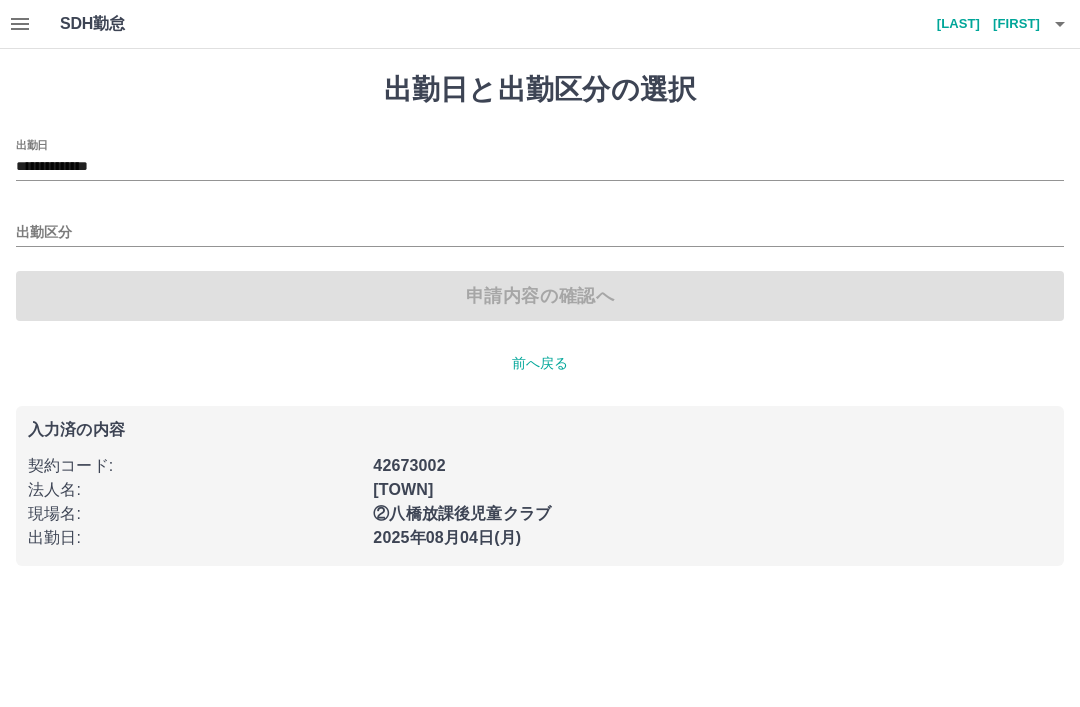click on "出勤区分" at bounding box center [540, 233] 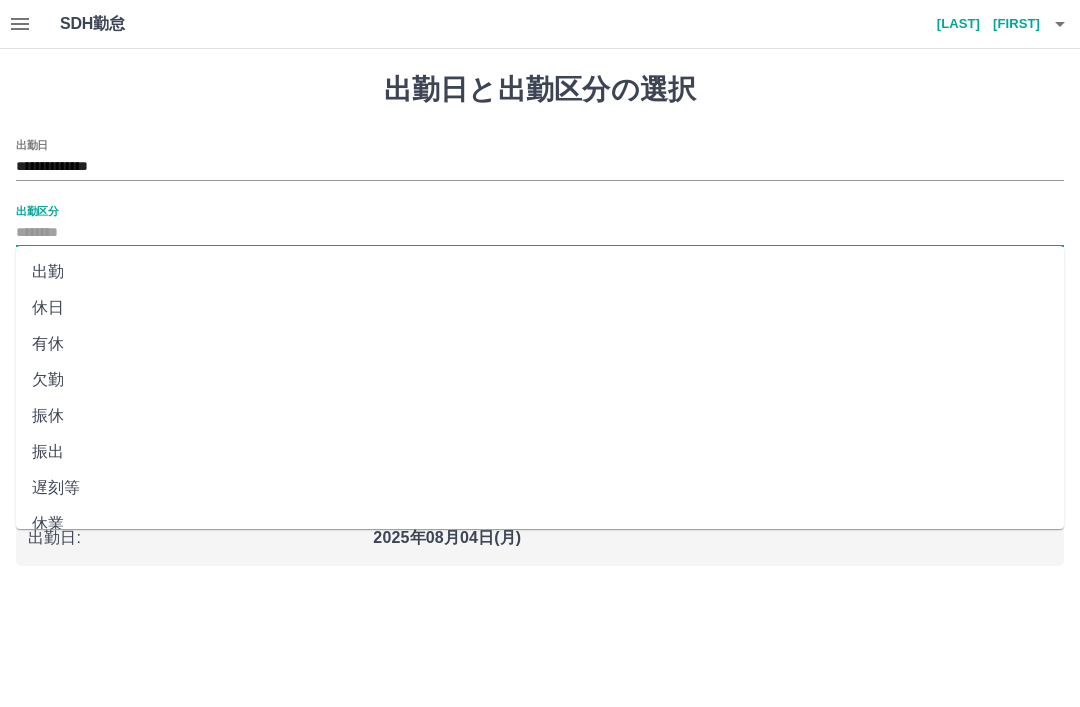 click on "出勤" at bounding box center (540, 272) 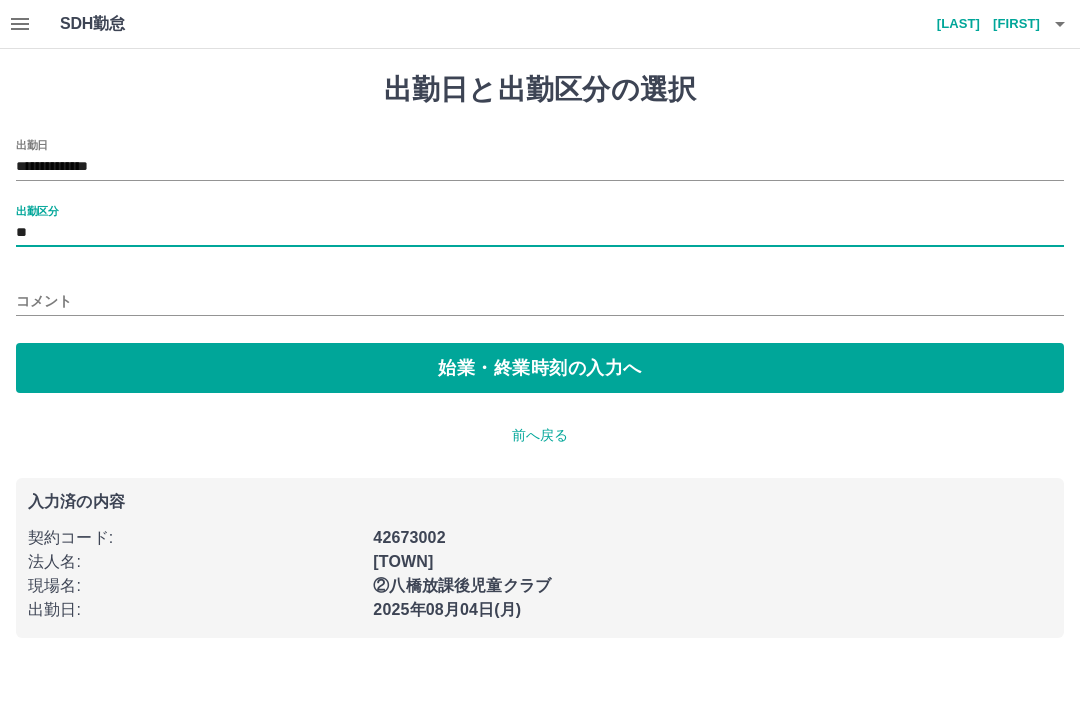 click on "始業・終業時刻の入力へ" at bounding box center [540, 368] 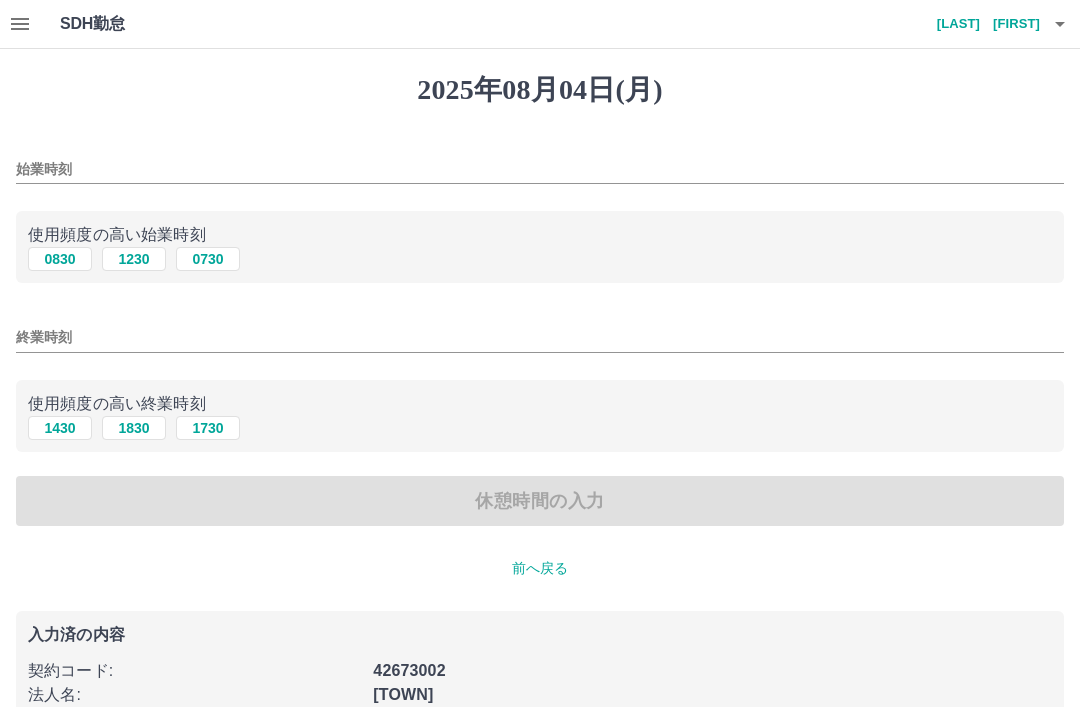click on "始業時刻" at bounding box center [540, 163] 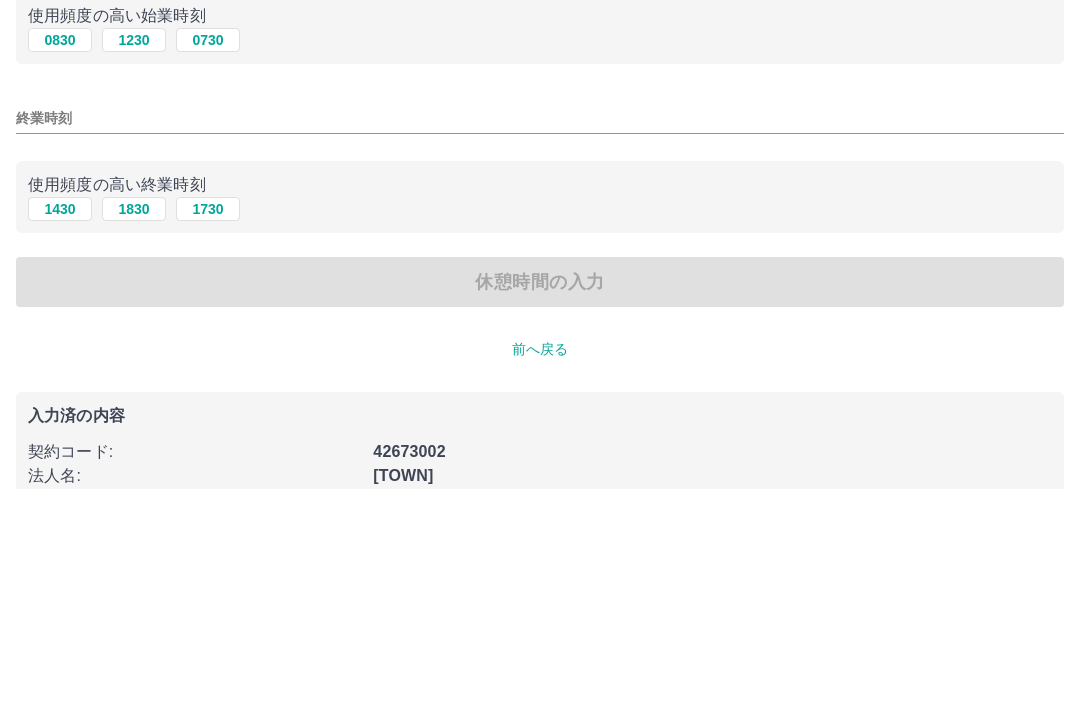 type on "****" 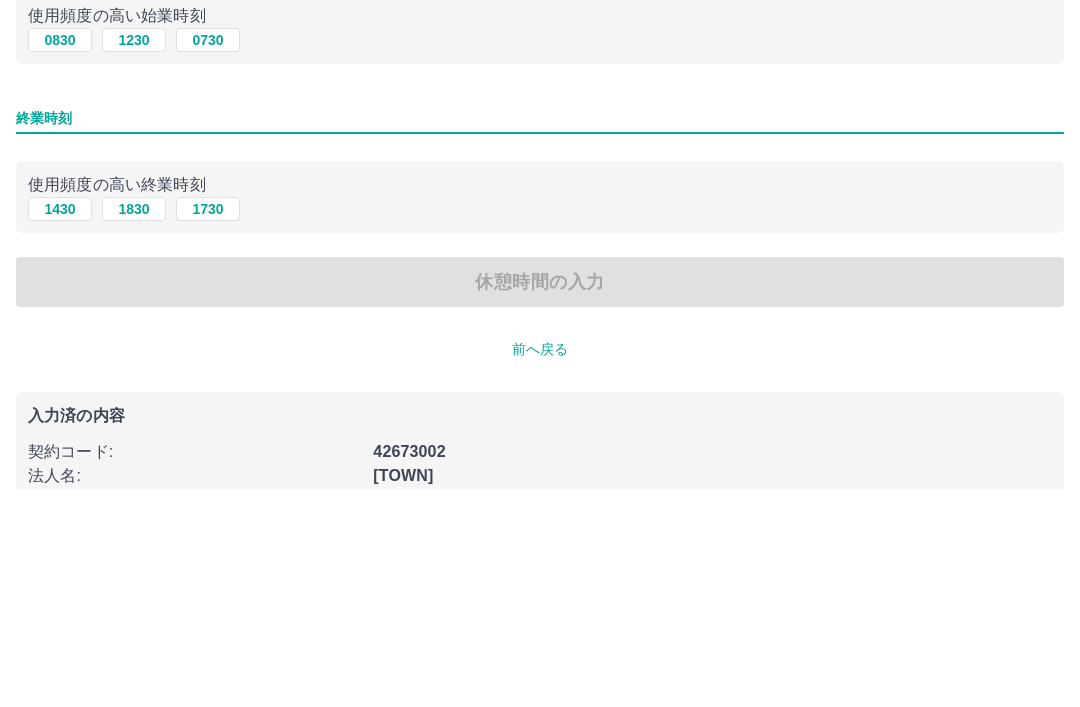 click on "終業時刻" at bounding box center [540, 331] 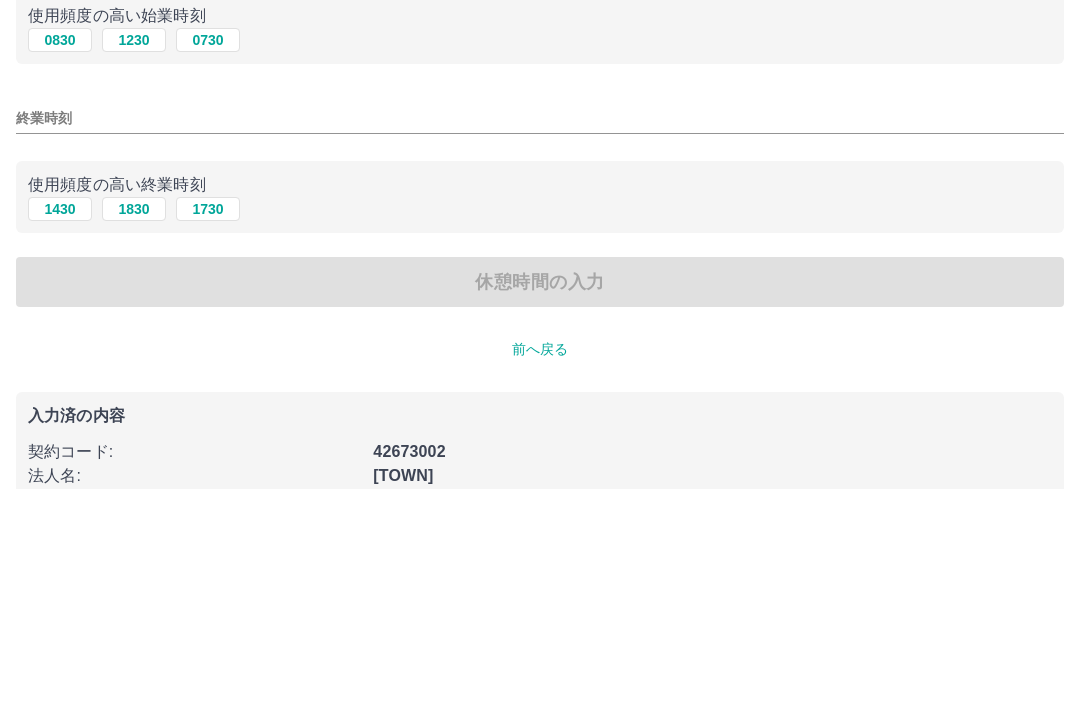scroll, scrollTop: 50, scrollLeft: 0, axis: vertical 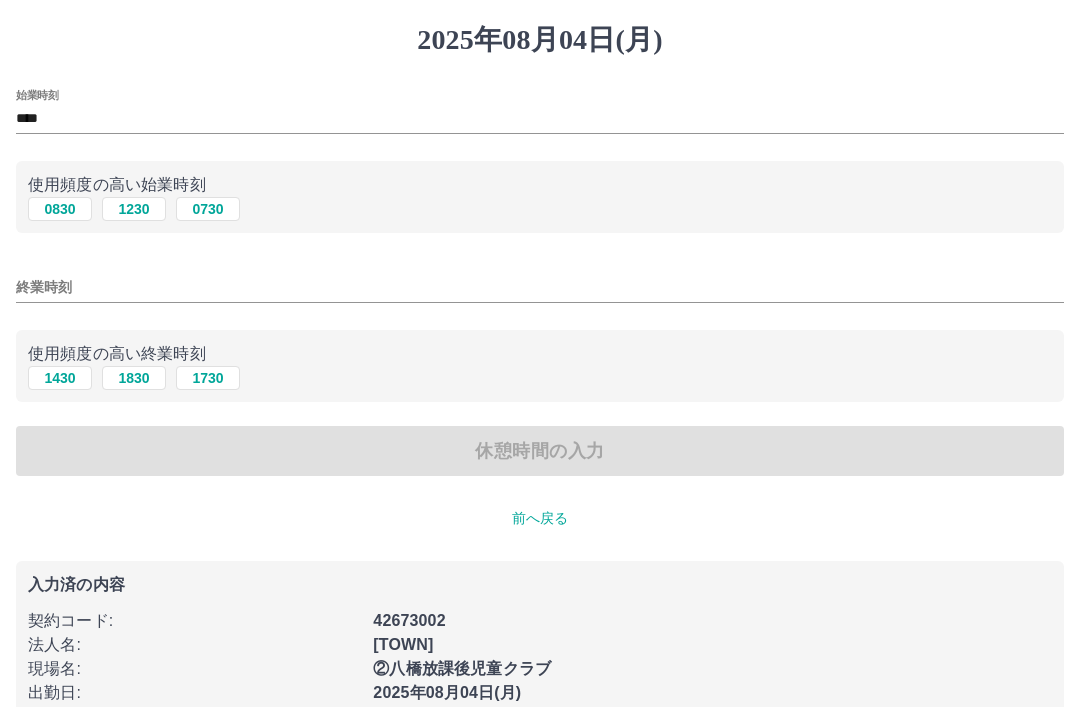 click on "終業時刻" at bounding box center (540, 287) 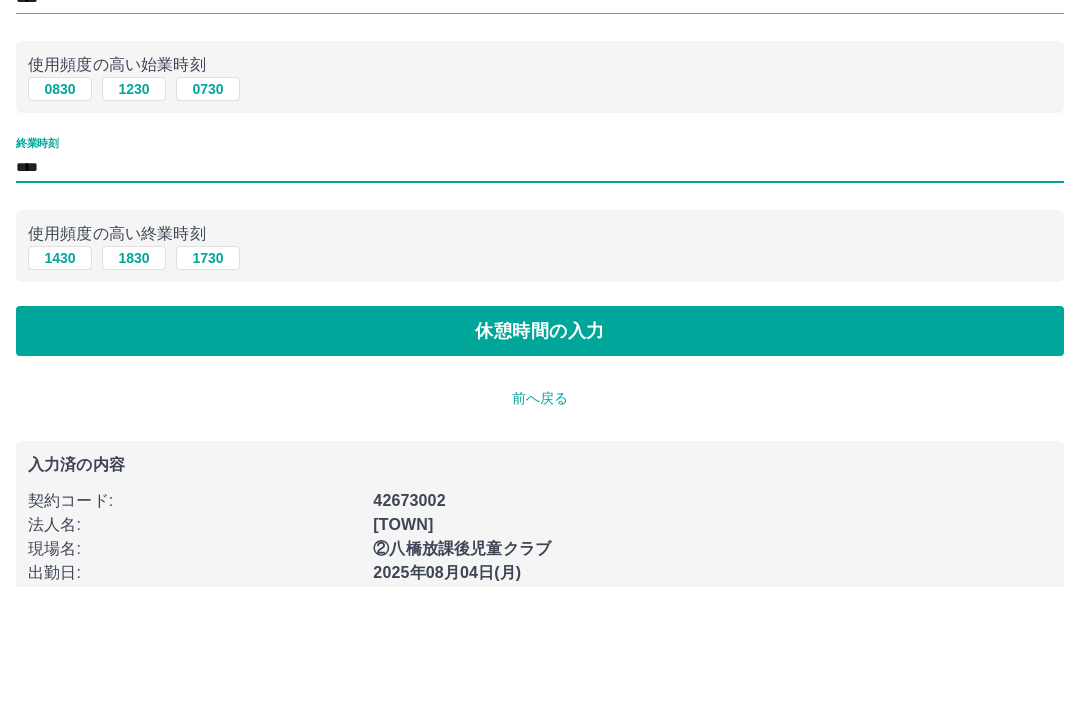 type on "****" 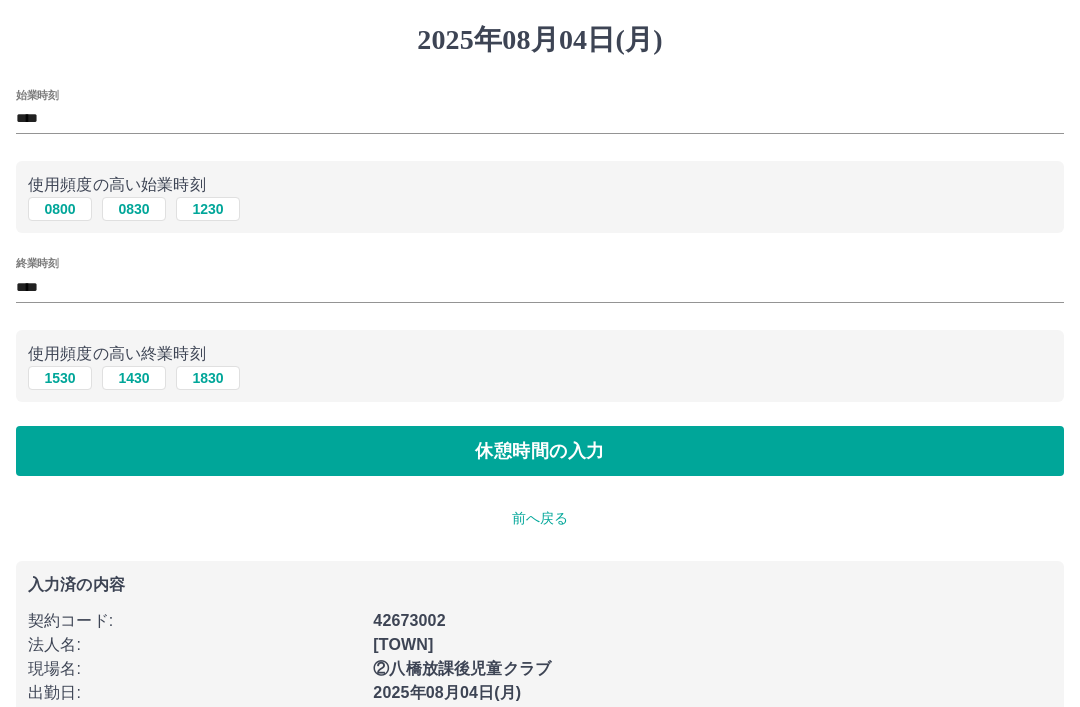 scroll, scrollTop: 0, scrollLeft: 0, axis: both 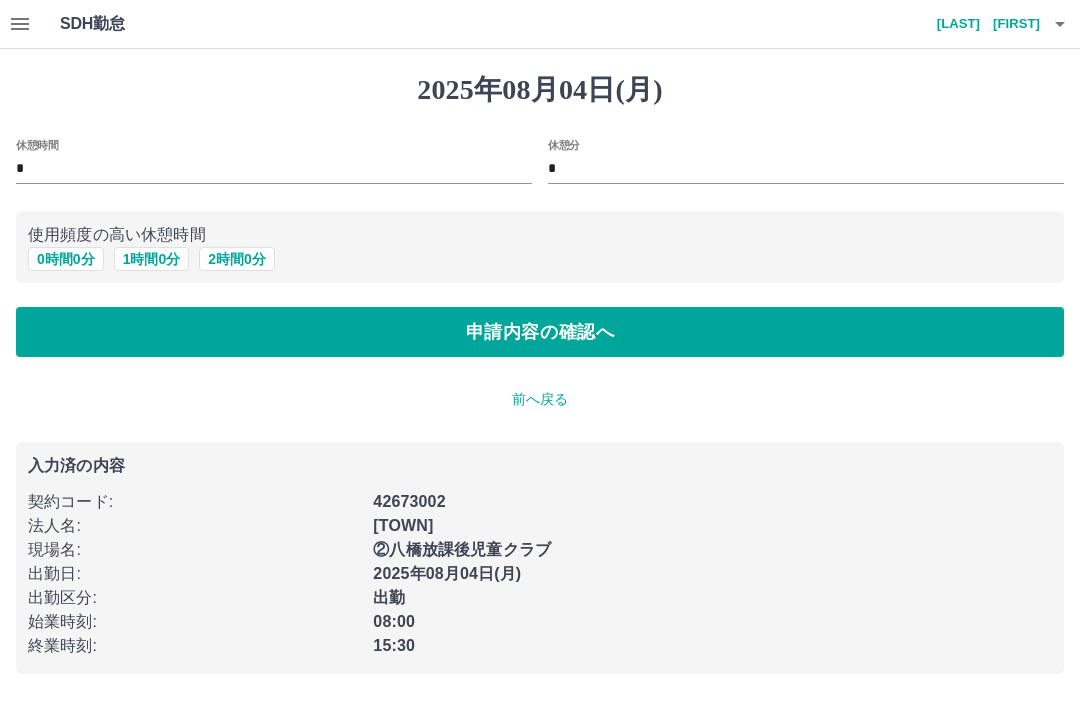 click on "*" at bounding box center (274, 169) 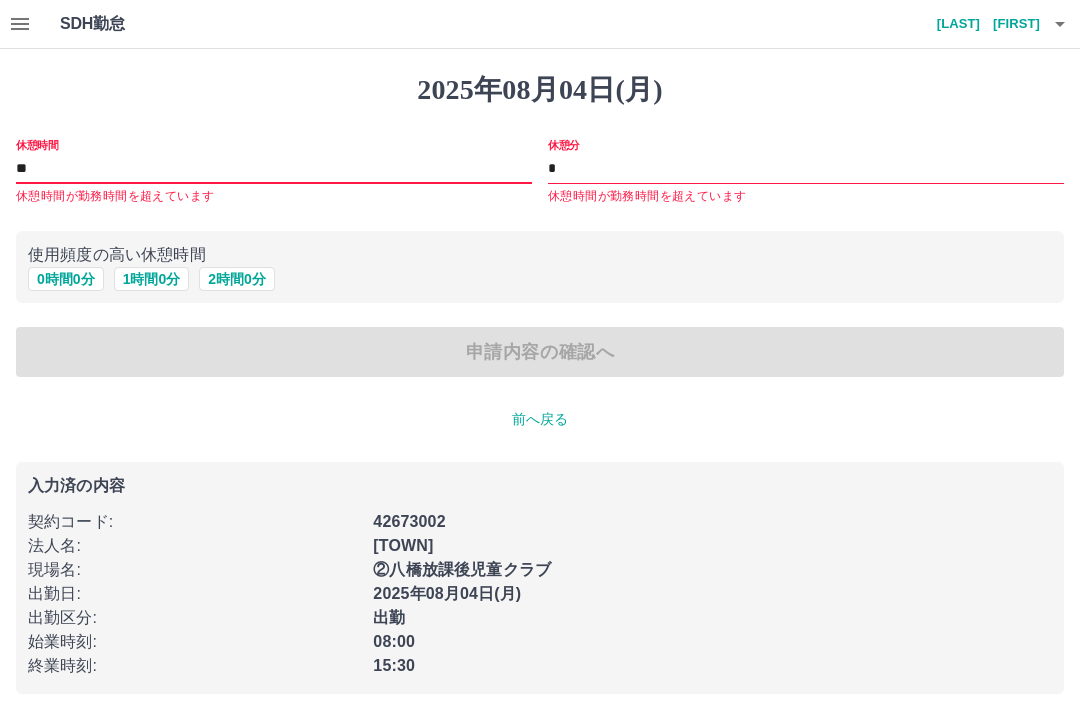 type on "*" 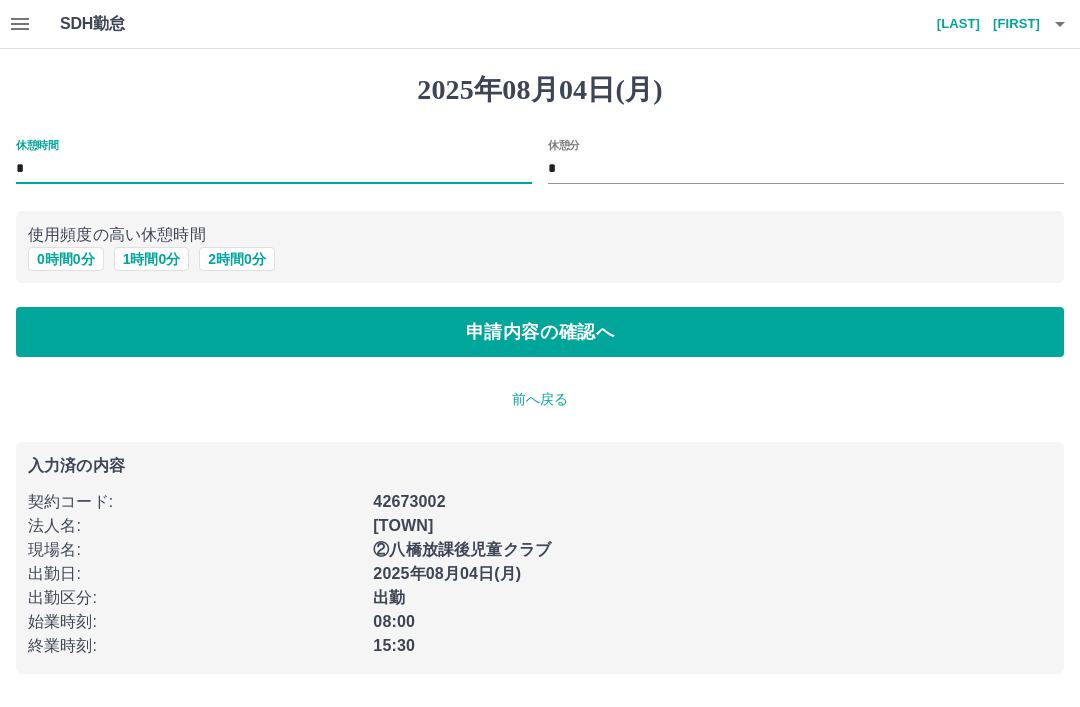 click on "*" at bounding box center (274, 169) 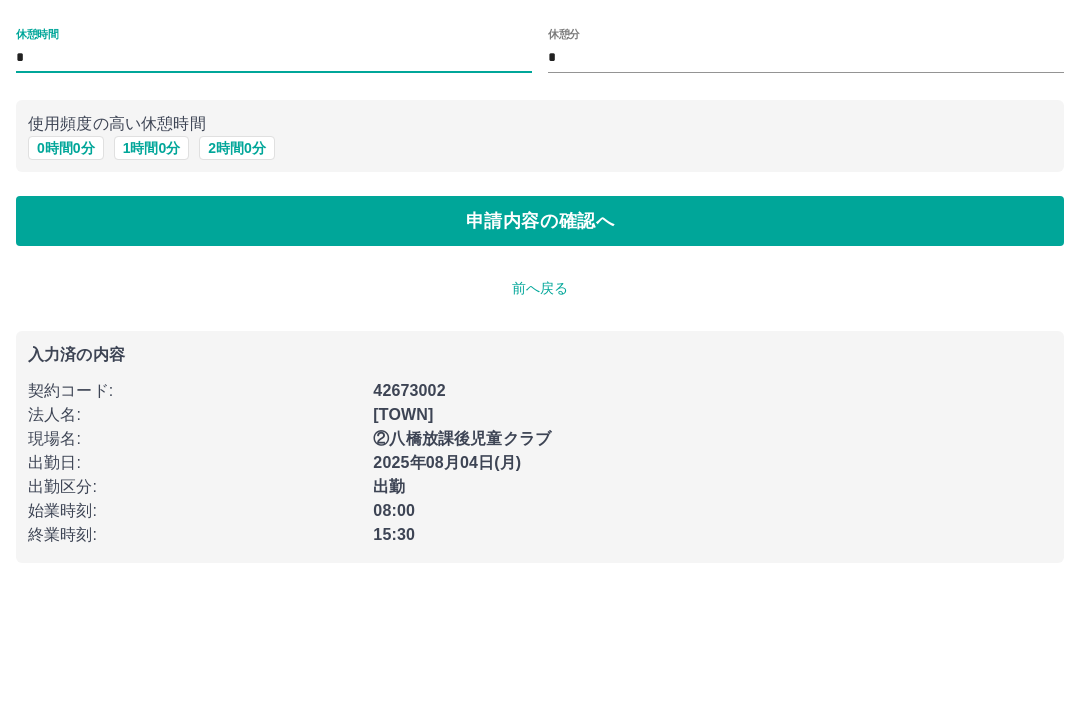 type on "*" 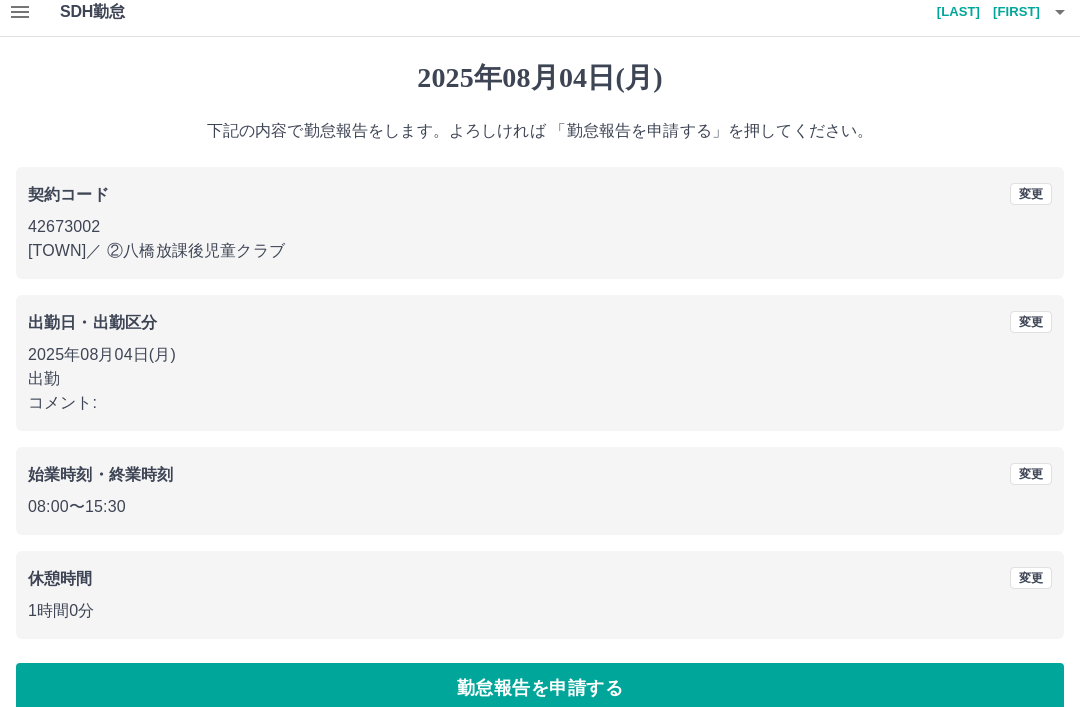 scroll, scrollTop: 41, scrollLeft: 0, axis: vertical 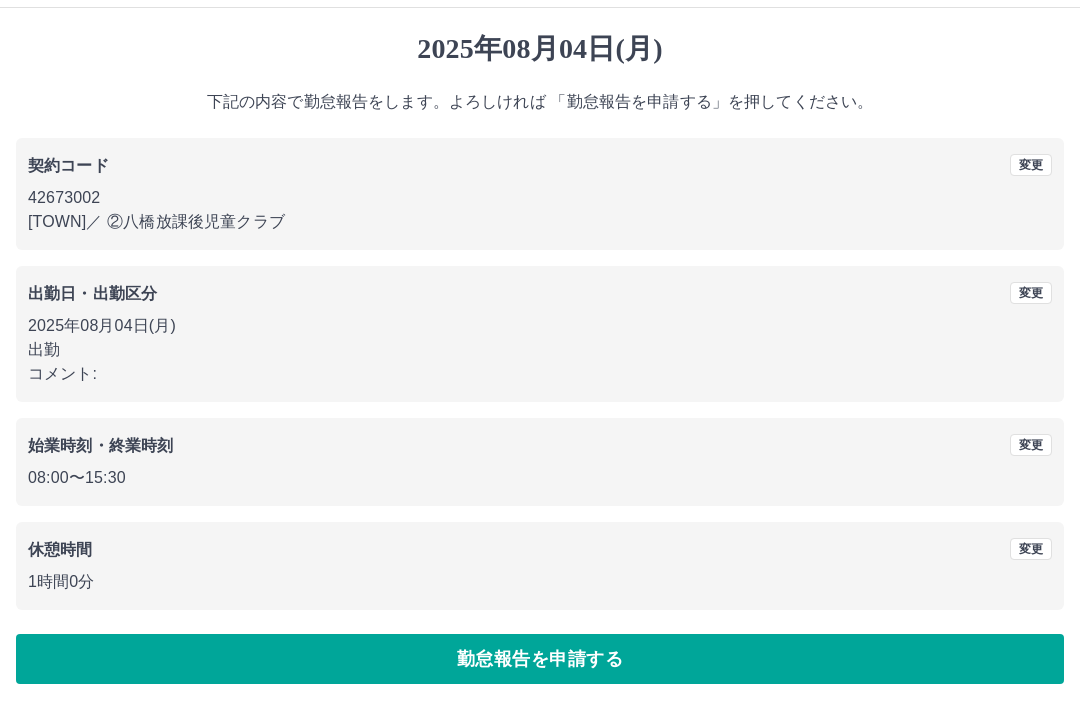 click on "勤怠報告を申請する" at bounding box center (540, 659) 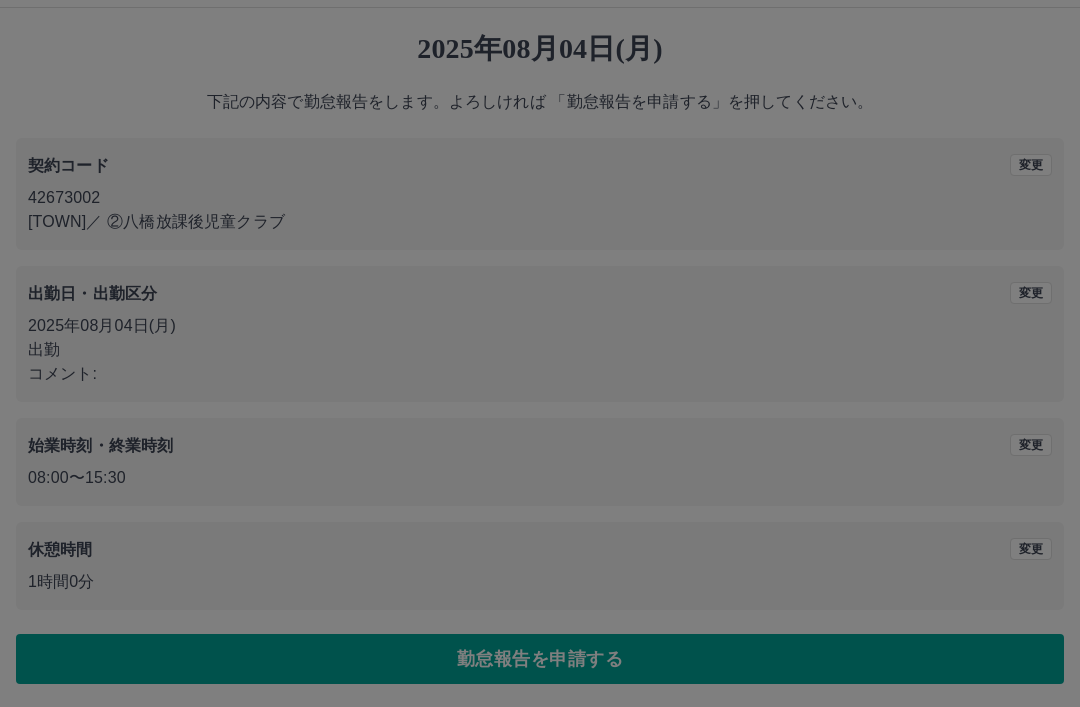 scroll, scrollTop: 0, scrollLeft: 0, axis: both 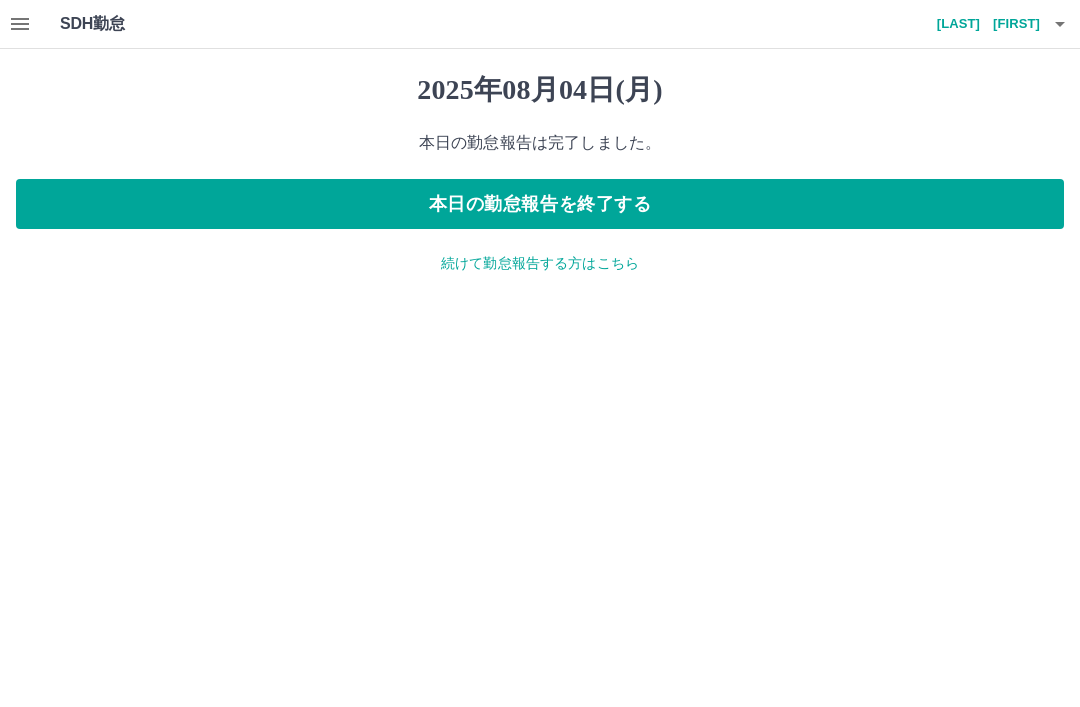 click 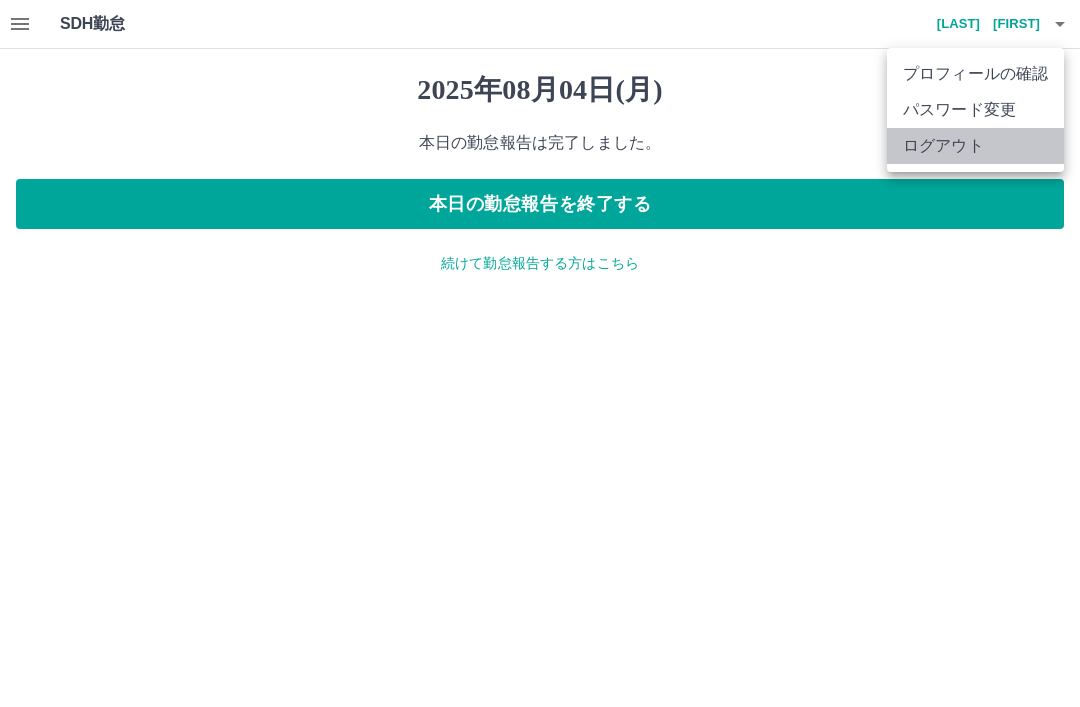 click on "ログアウト" at bounding box center (975, 146) 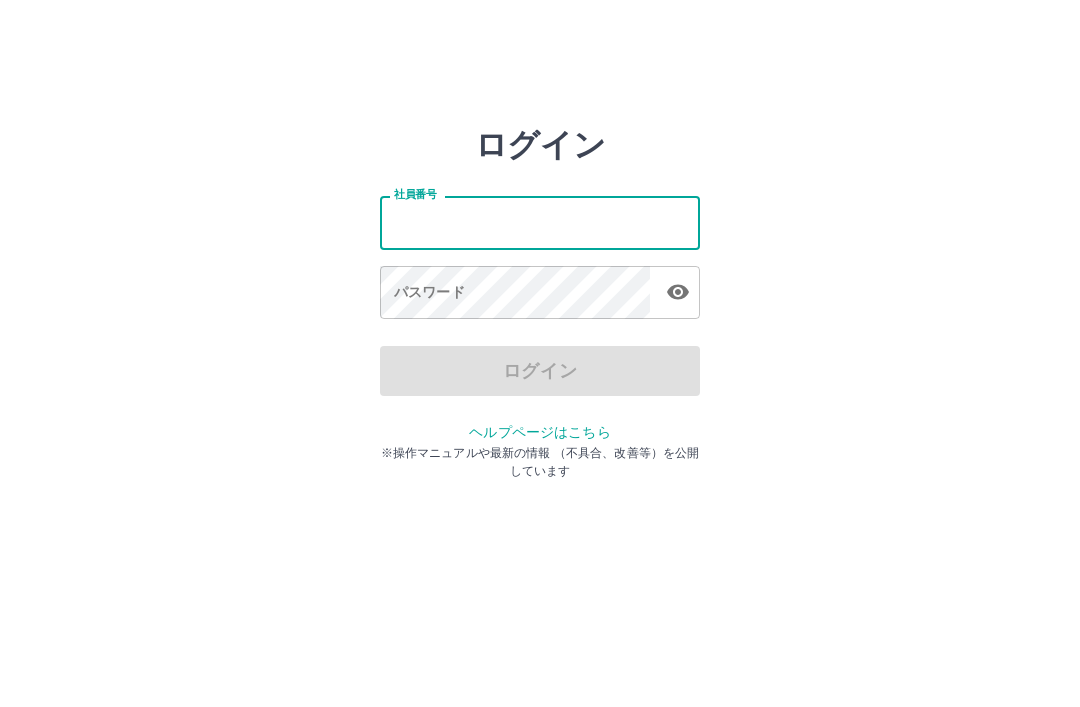 scroll, scrollTop: 0, scrollLeft: 0, axis: both 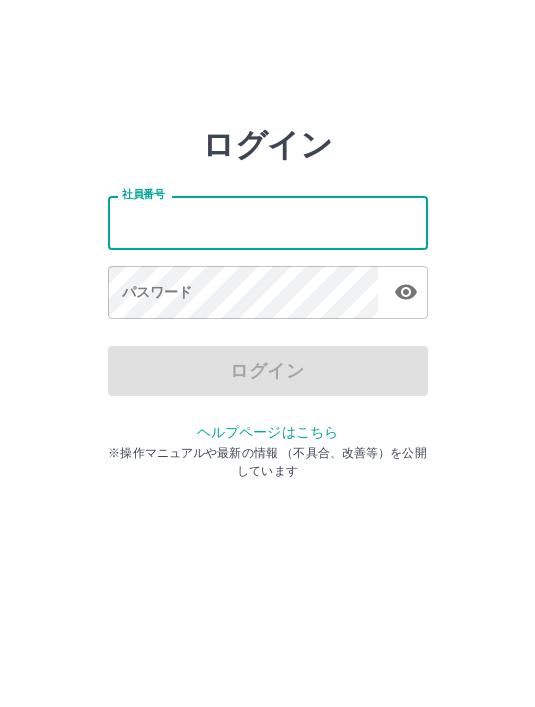 click on "社員番号" at bounding box center [268, 222] 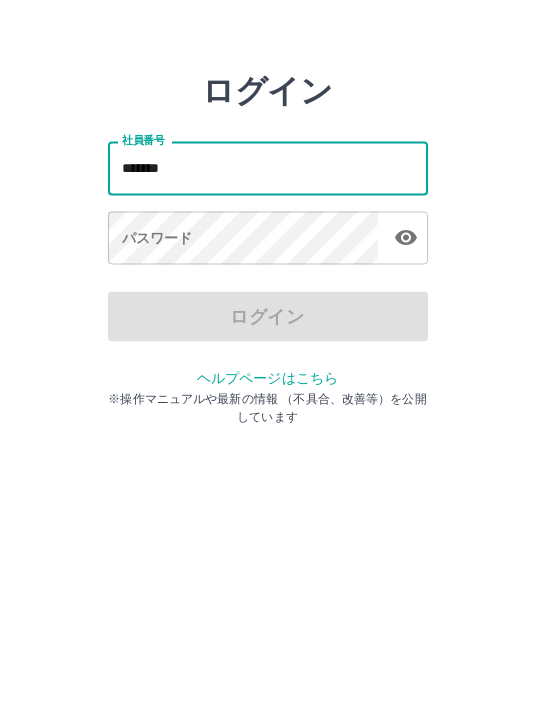 type on "*******" 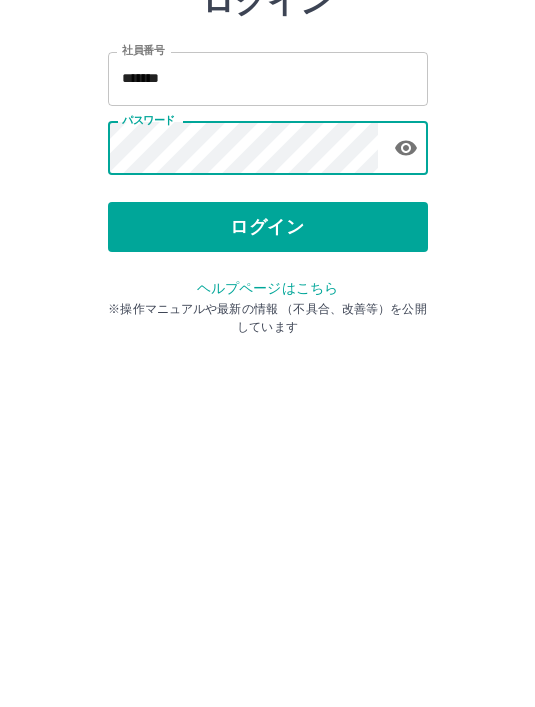 click on "ログイン" at bounding box center [268, 371] 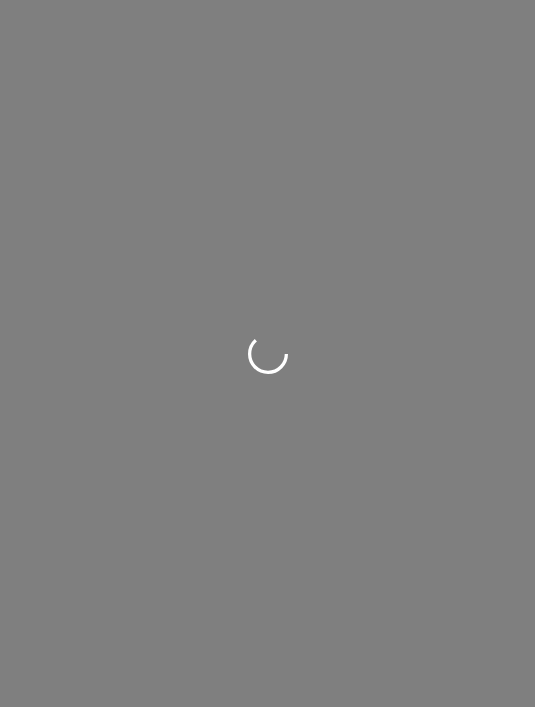 scroll, scrollTop: 0, scrollLeft: 0, axis: both 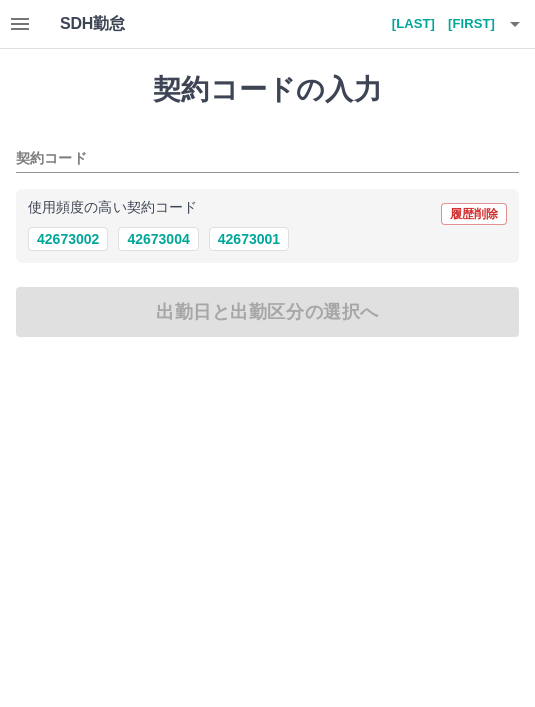 click 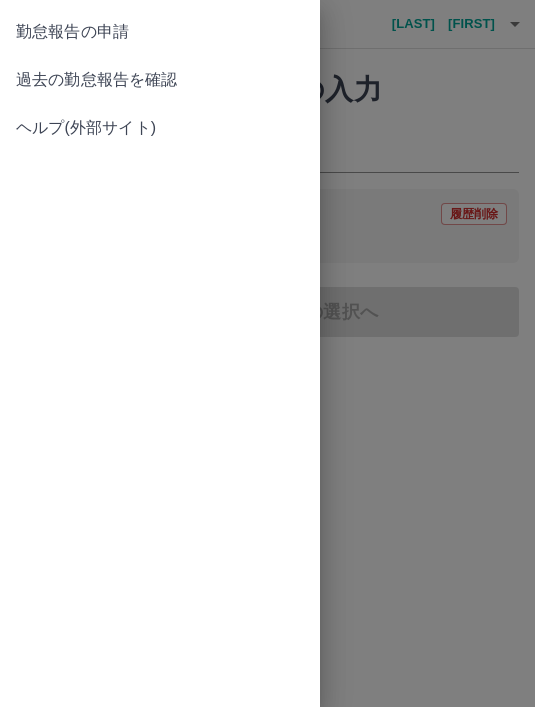 click on "過去の勤怠報告を確認" at bounding box center (160, 80) 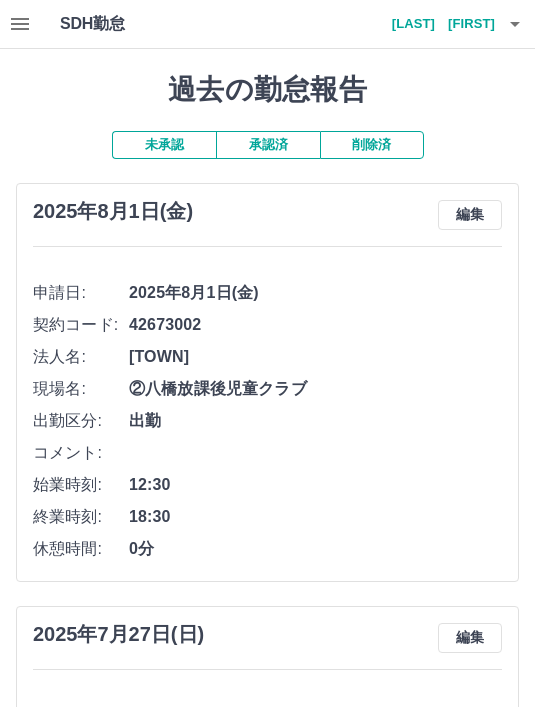 click on "承認済" at bounding box center (268, 145) 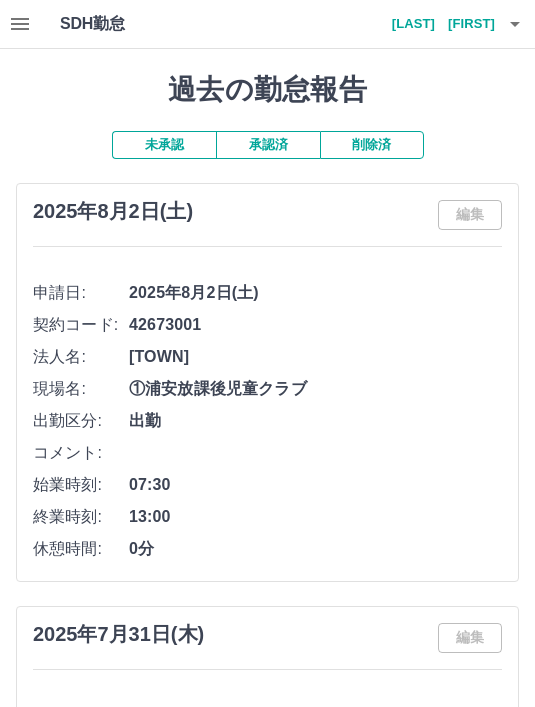click 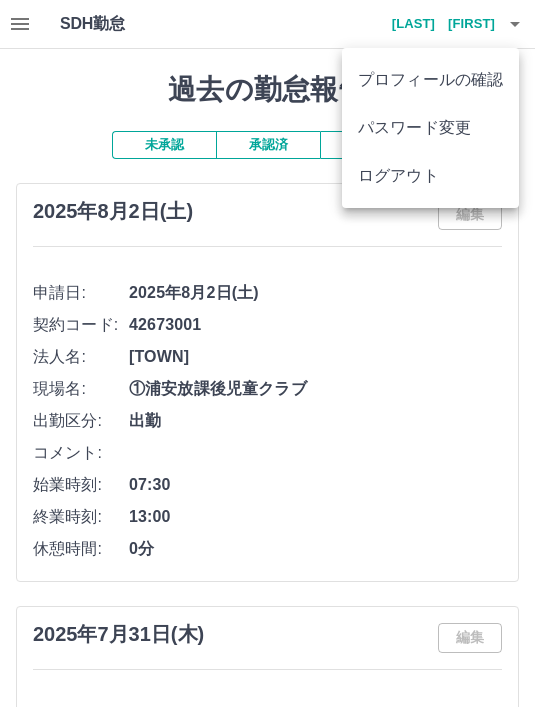 click on "ログアウト" at bounding box center (430, 176) 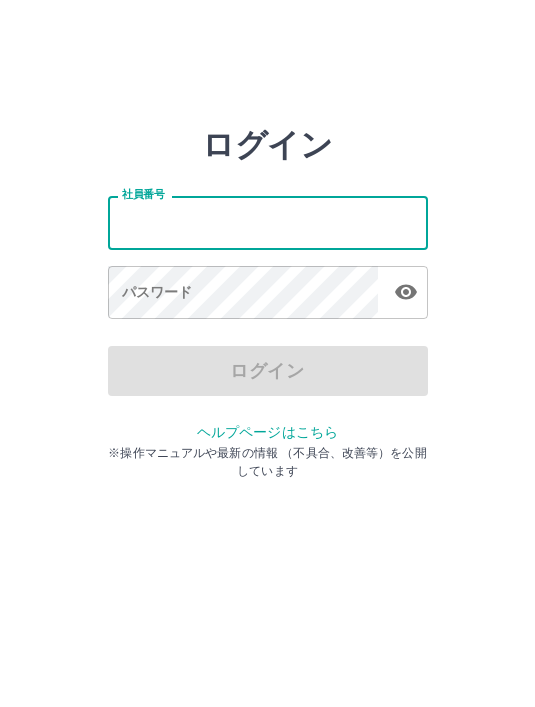 scroll, scrollTop: 0, scrollLeft: 0, axis: both 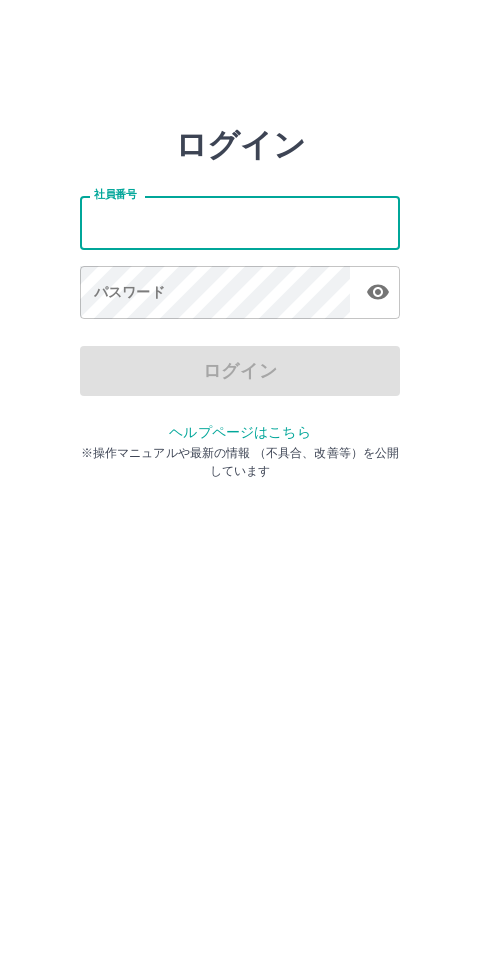 click on "社員番号" at bounding box center (240, 222) 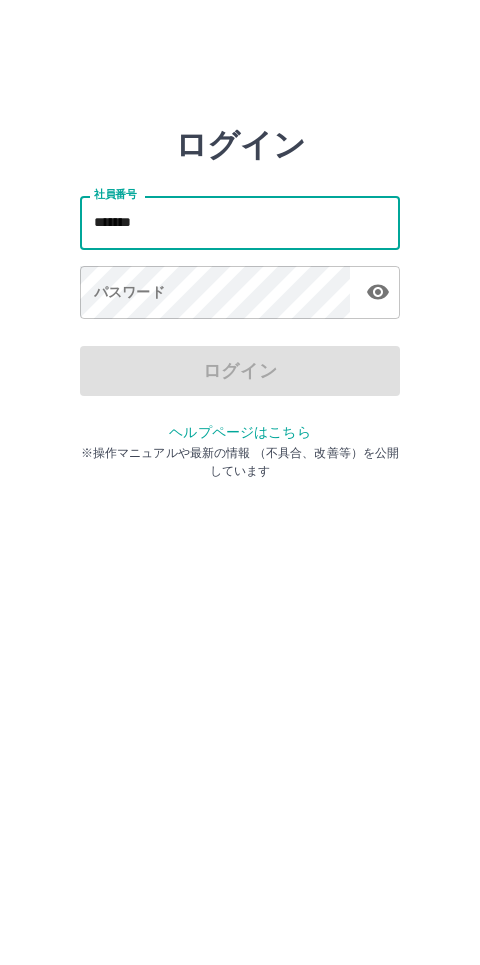 type on "*******" 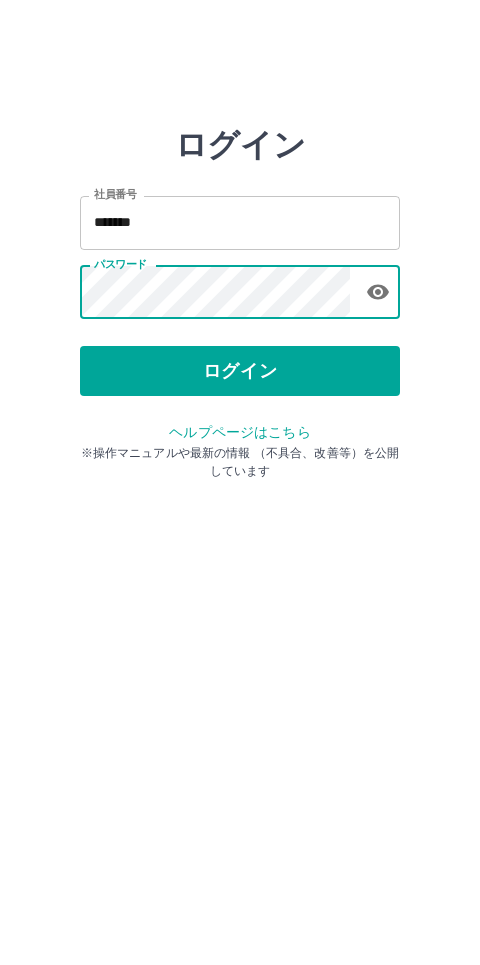 click on "ログイン" at bounding box center [240, 371] 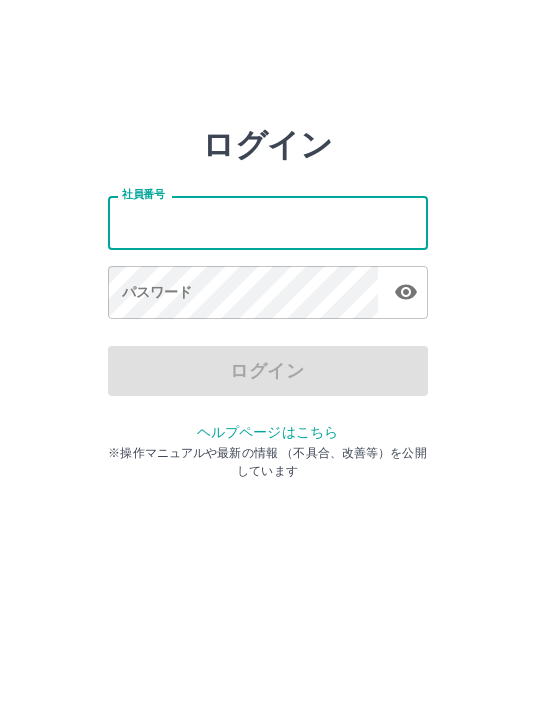 scroll, scrollTop: 0, scrollLeft: 0, axis: both 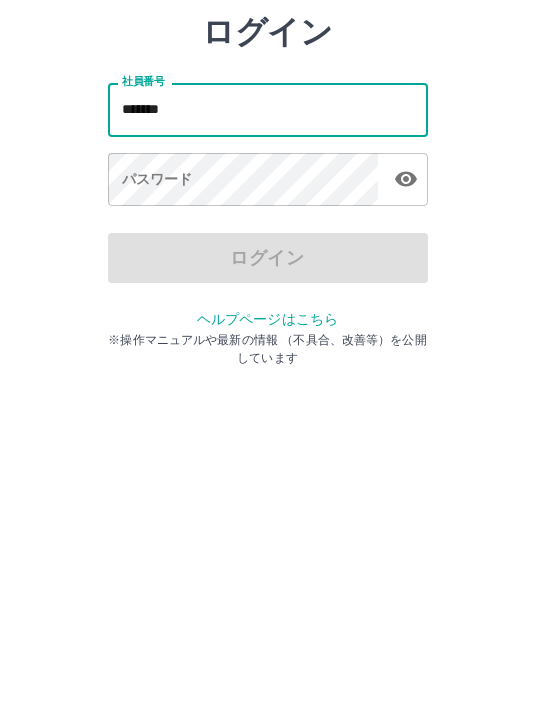 type on "*******" 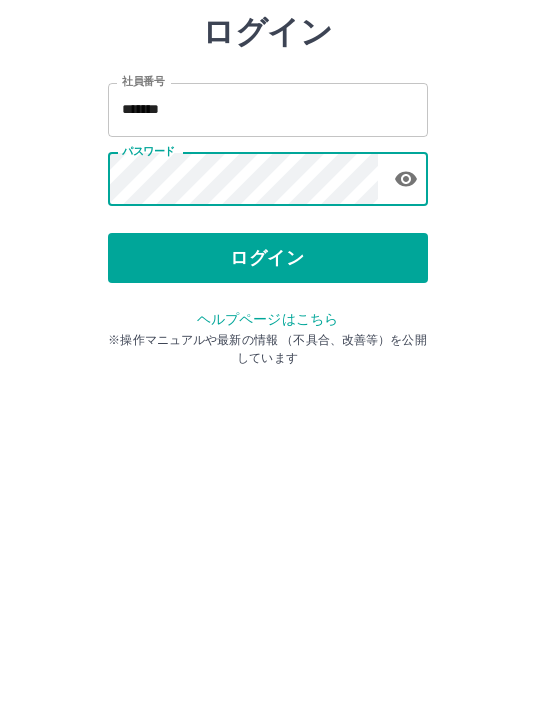 click on "ログイン" at bounding box center (268, 371) 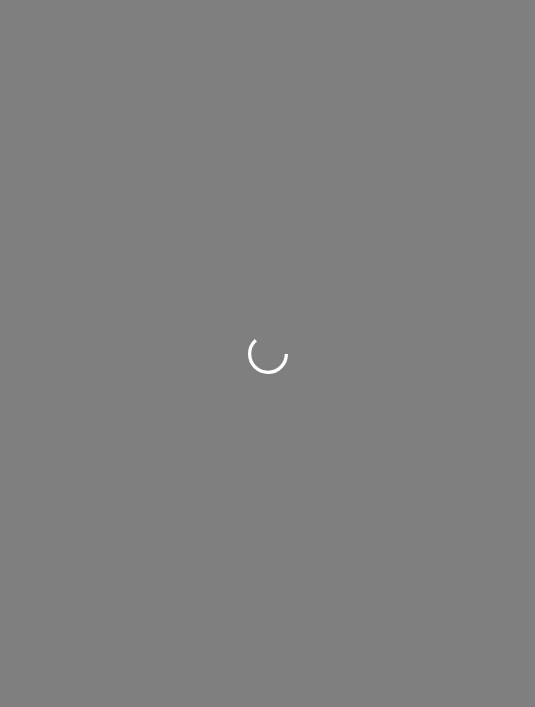 scroll, scrollTop: 0, scrollLeft: 0, axis: both 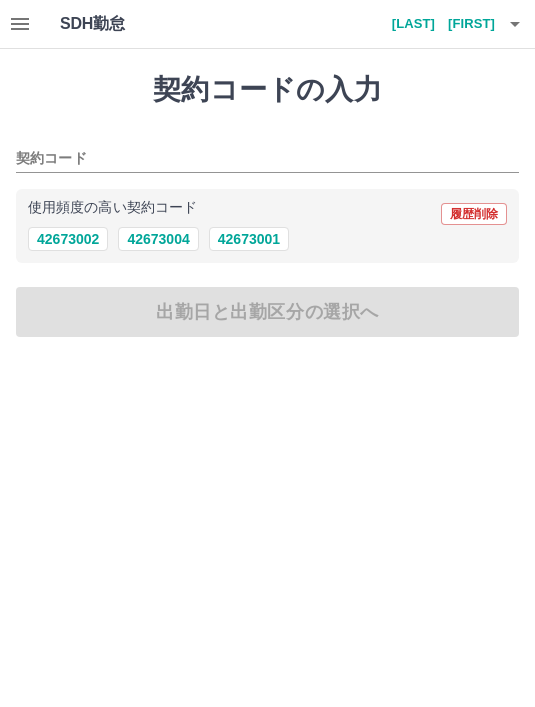 click on "42673002" at bounding box center [68, 239] 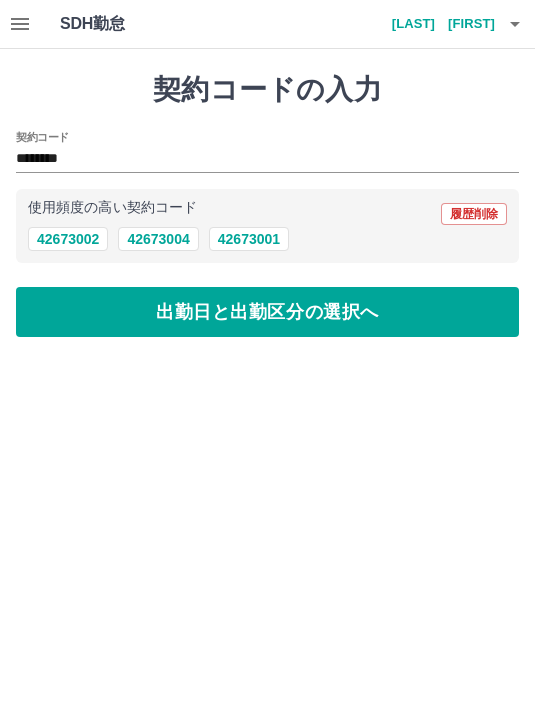 click on "出勤日と出勤区分の選択へ" at bounding box center (267, 312) 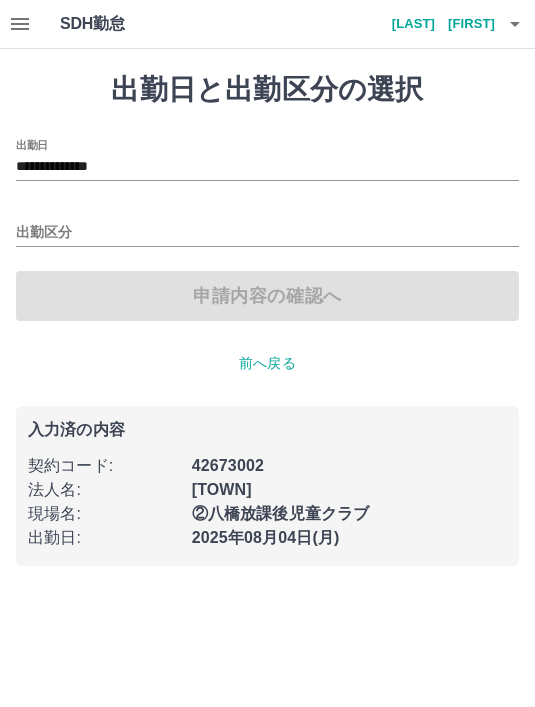 click on "出勤区分" at bounding box center [267, 233] 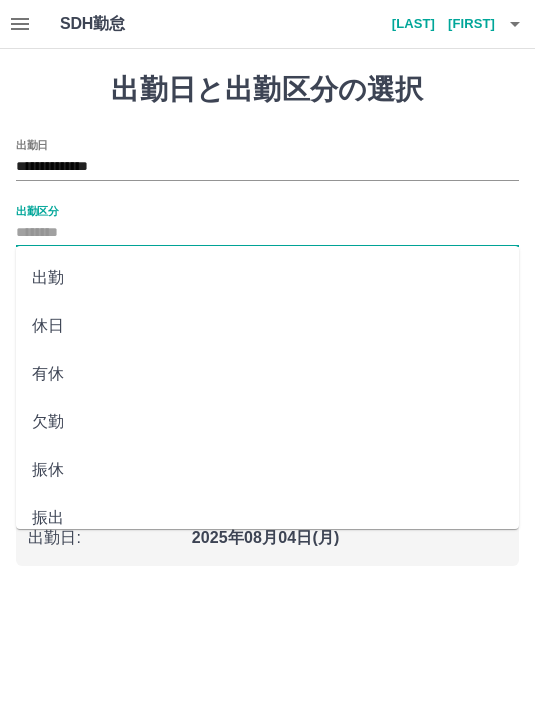 click on "出勤" at bounding box center [267, 278] 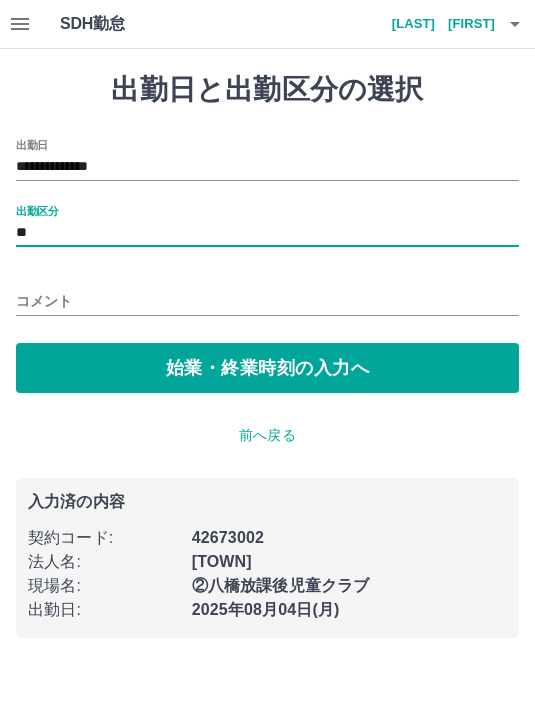 click on "始業・終業時刻の入力へ" at bounding box center [267, 368] 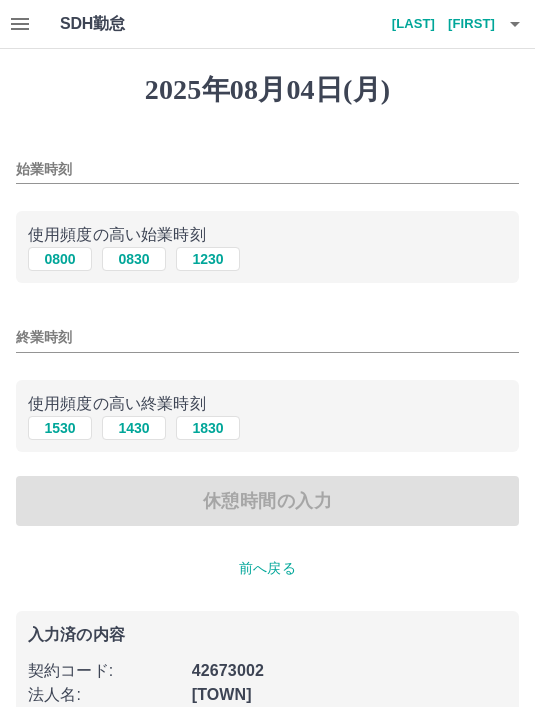 click on "始業時刻" at bounding box center (267, 169) 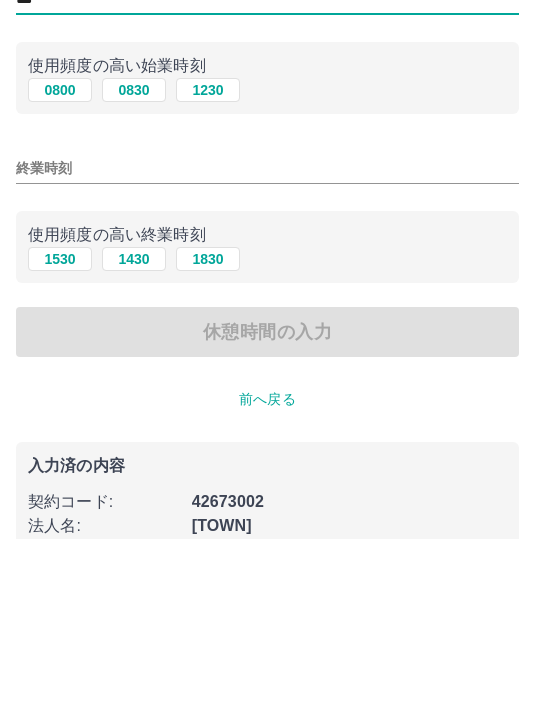 type on "***" 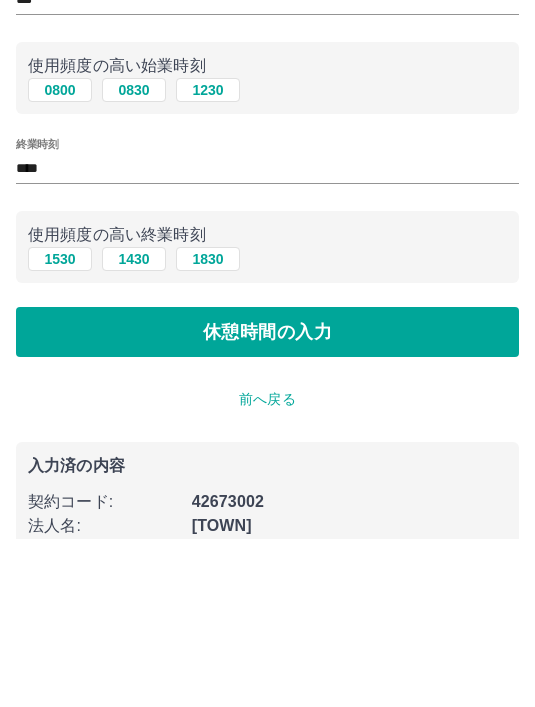 scroll, scrollTop: 50, scrollLeft: 0, axis: vertical 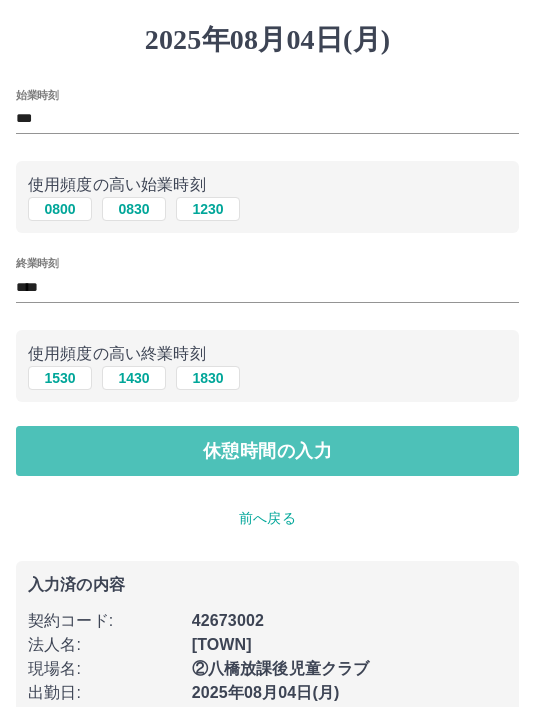 click on "休憩時間の入力" at bounding box center (267, 451) 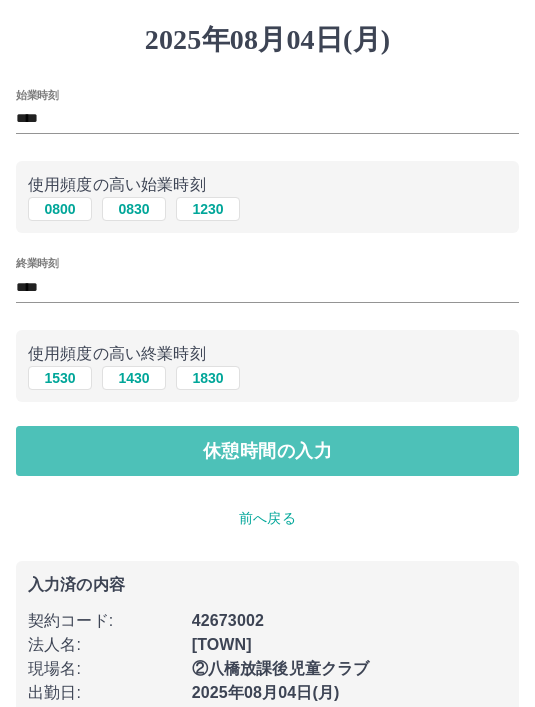 scroll, scrollTop: 0, scrollLeft: 0, axis: both 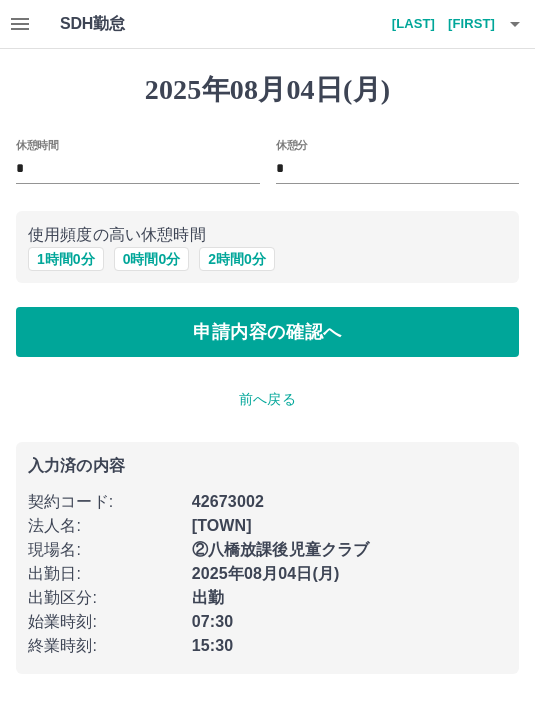 click on "1 時間 0 分" at bounding box center [66, 259] 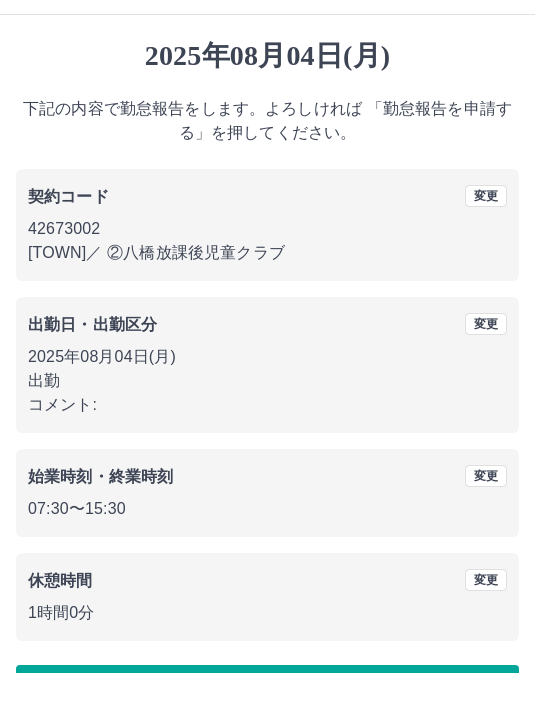 scroll, scrollTop: 1, scrollLeft: 0, axis: vertical 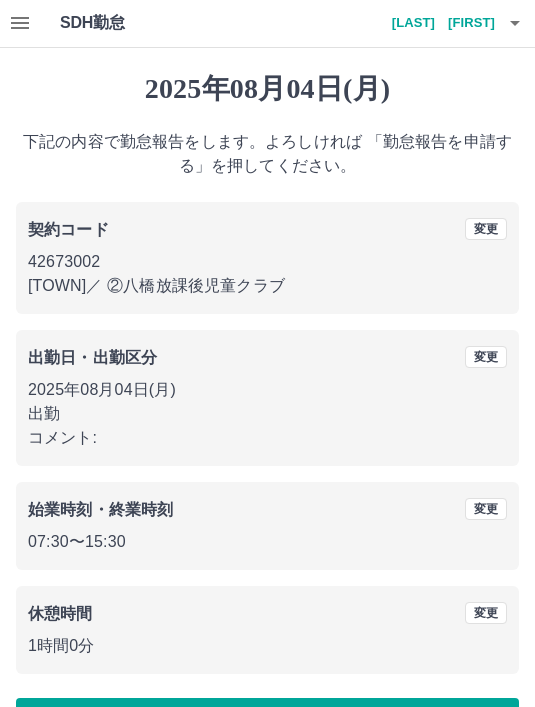 click on "勤怠報告を申請する" at bounding box center [267, 723] 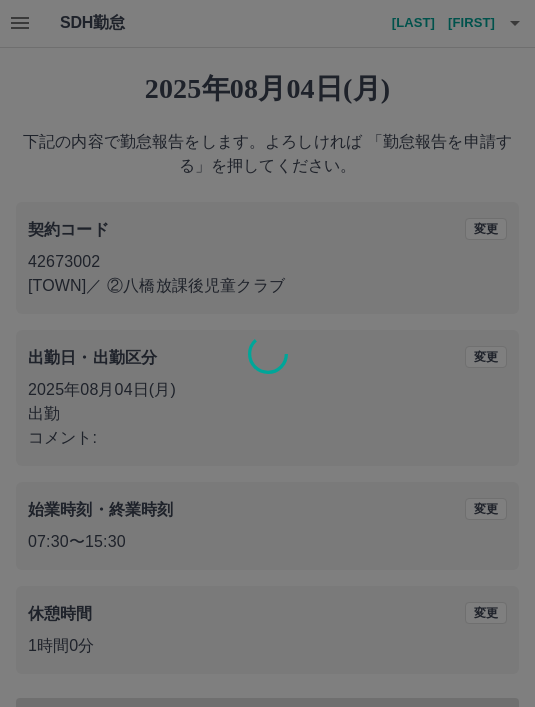 scroll, scrollTop: 0, scrollLeft: 0, axis: both 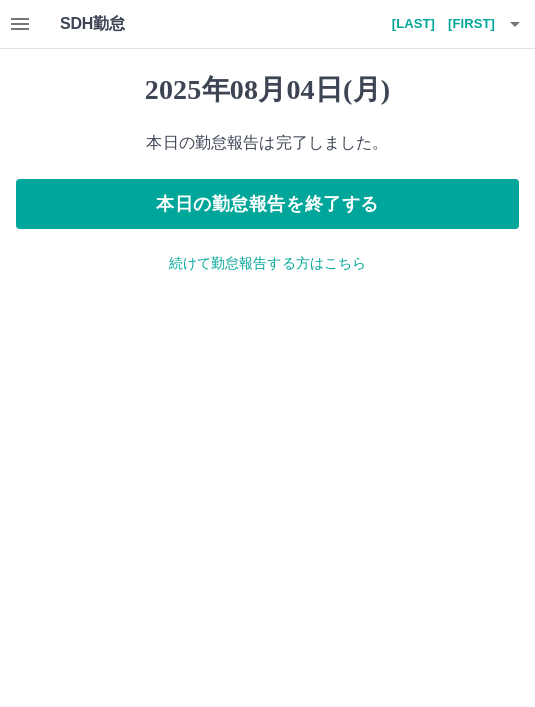 click on "続けて勤怠報告する方はこちら" at bounding box center (267, 263) 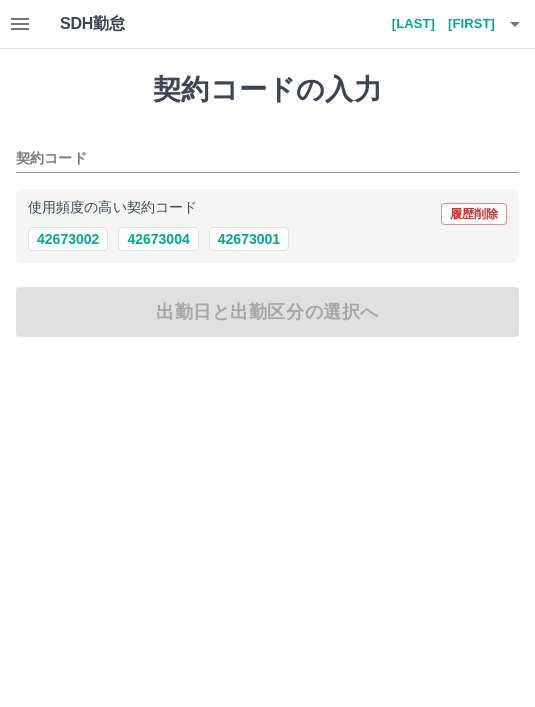 click on "42673002" at bounding box center (68, 239) 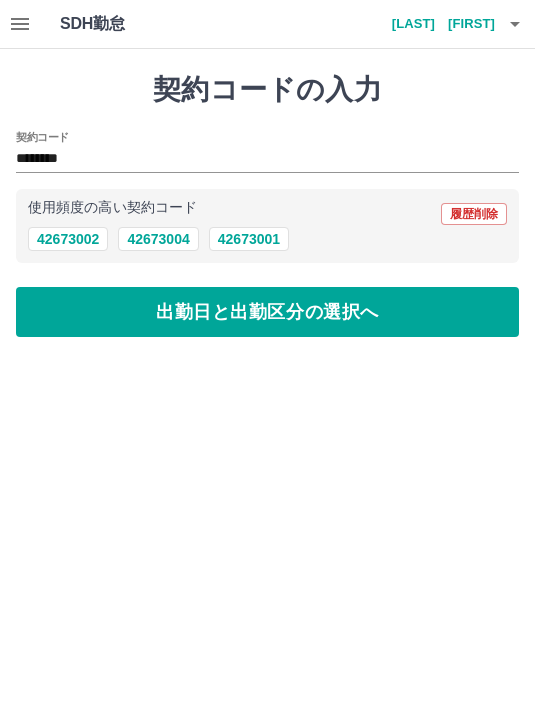 click on "出勤日と出勤区分の選択へ" at bounding box center (267, 312) 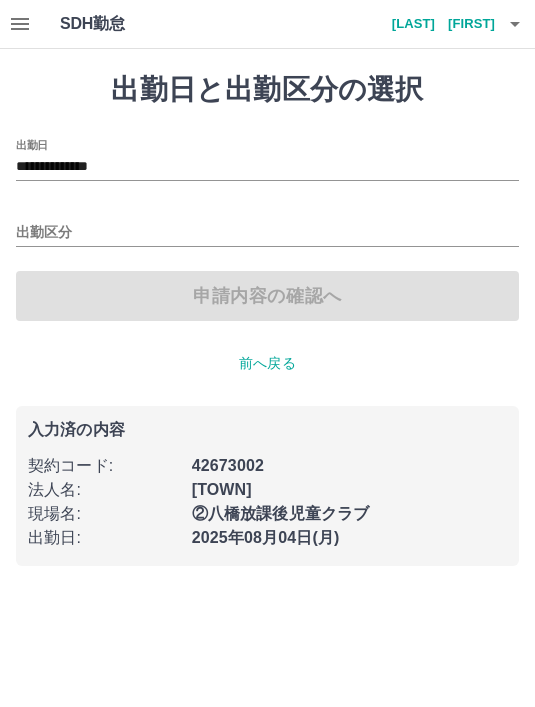 click 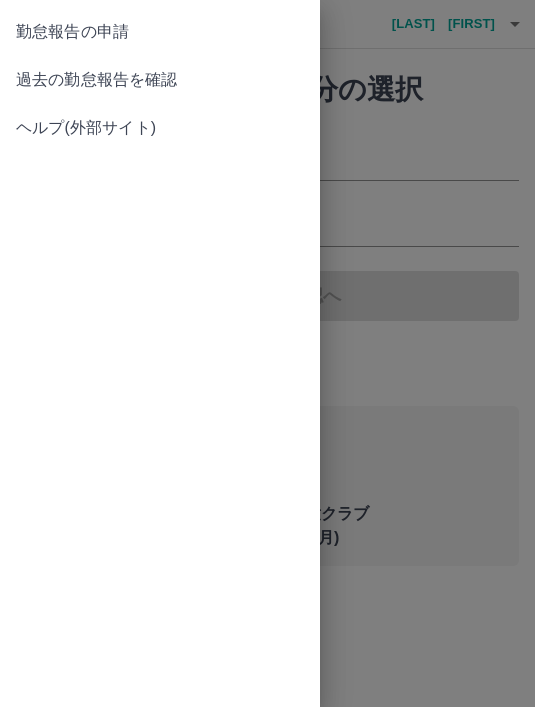 click at bounding box center [267, 353] 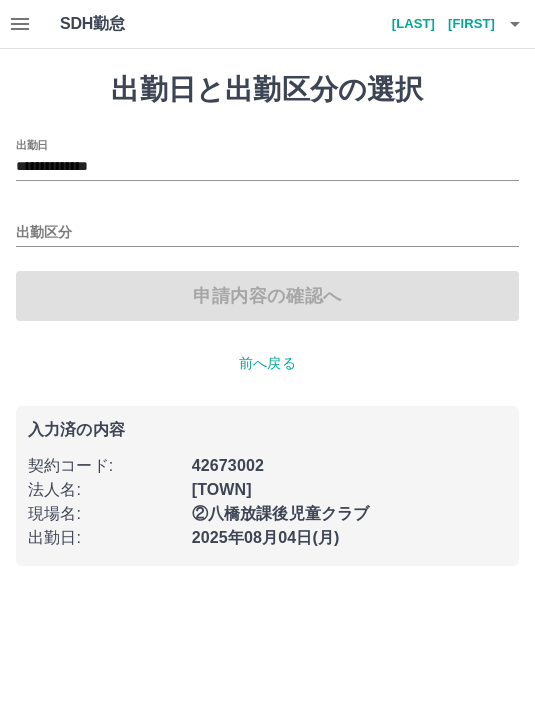 click 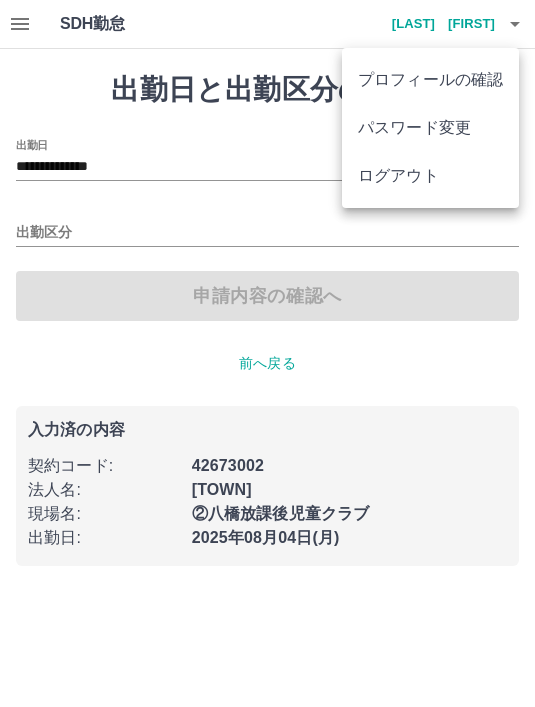 click on "ログアウト" at bounding box center (430, 176) 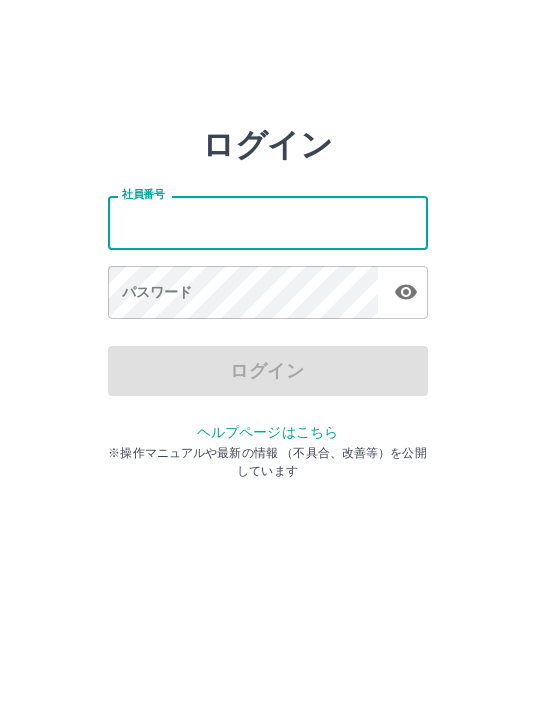 scroll, scrollTop: 0, scrollLeft: 0, axis: both 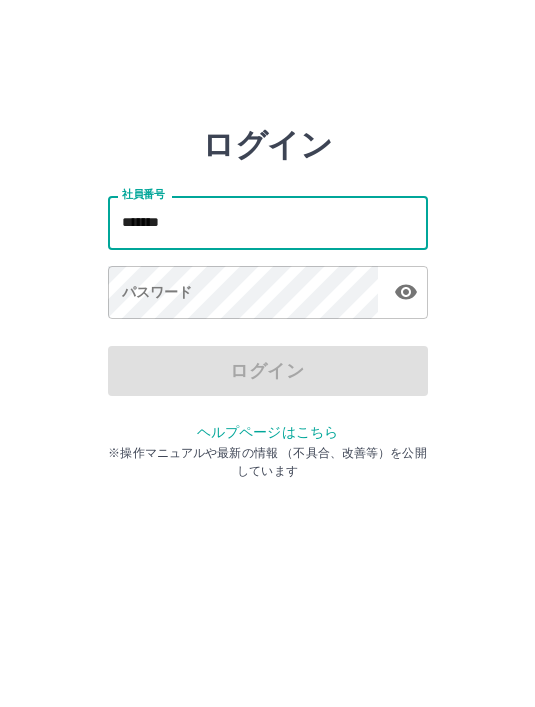 type on "*******" 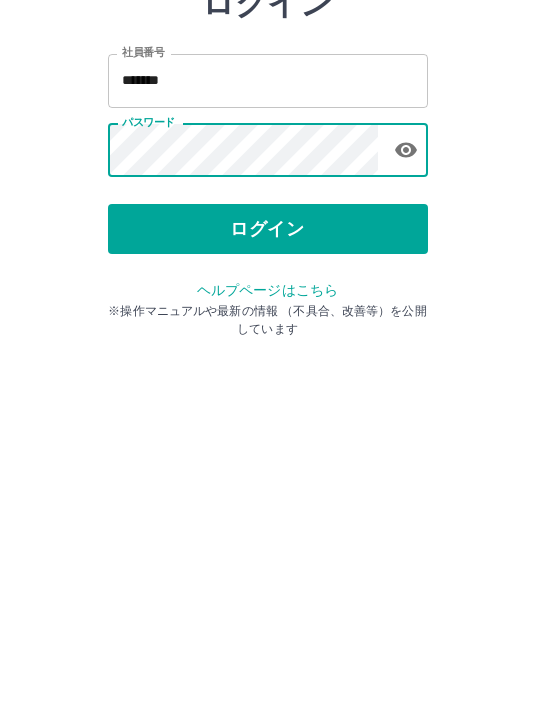 click on "ログイン" at bounding box center (268, 371) 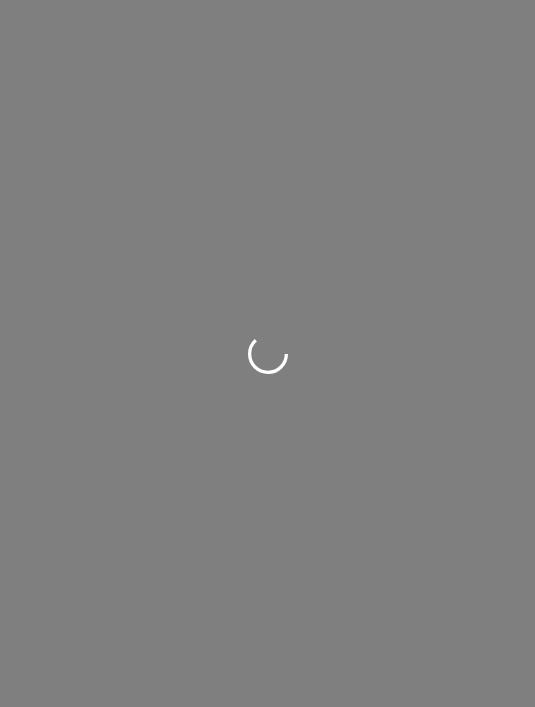 scroll, scrollTop: 0, scrollLeft: 0, axis: both 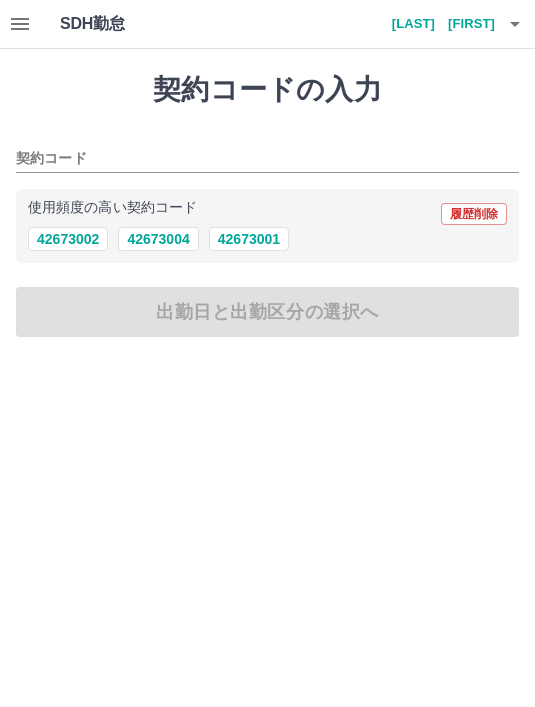 click 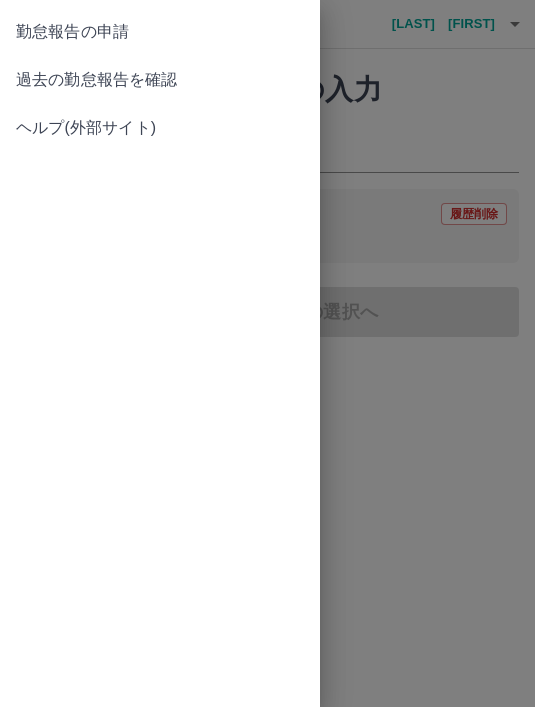 click on "過去の勤怠報告を確認" at bounding box center (160, 80) 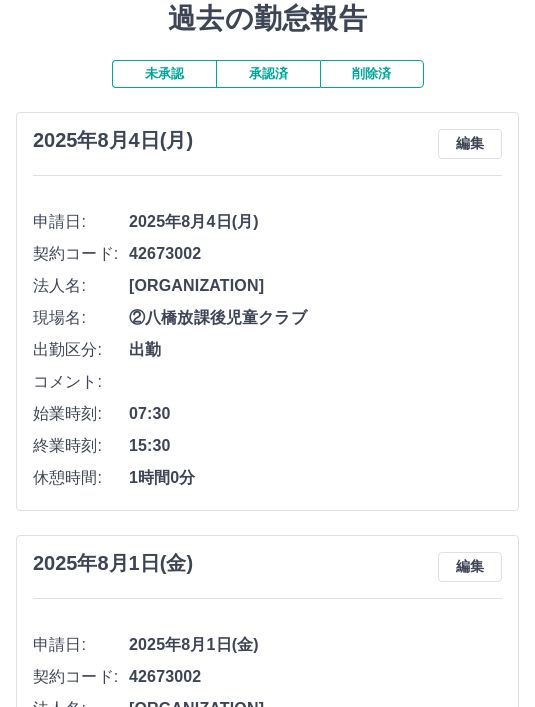 scroll, scrollTop: 70, scrollLeft: 0, axis: vertical 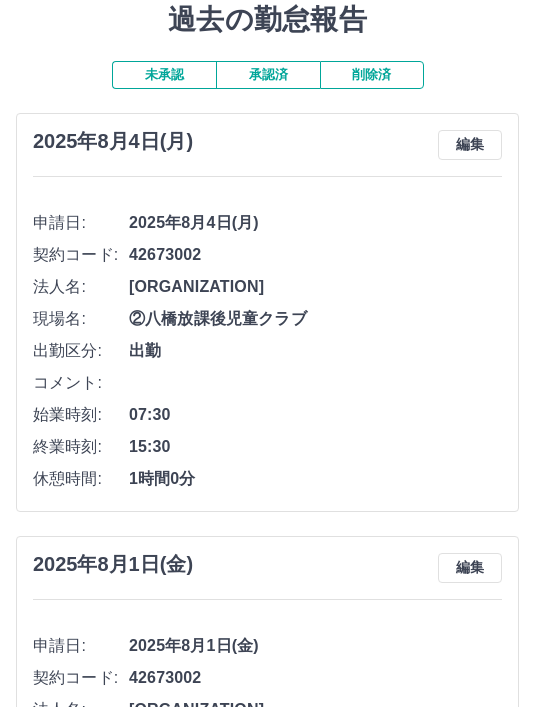 click on "編集" at bounding box center (470, 145) 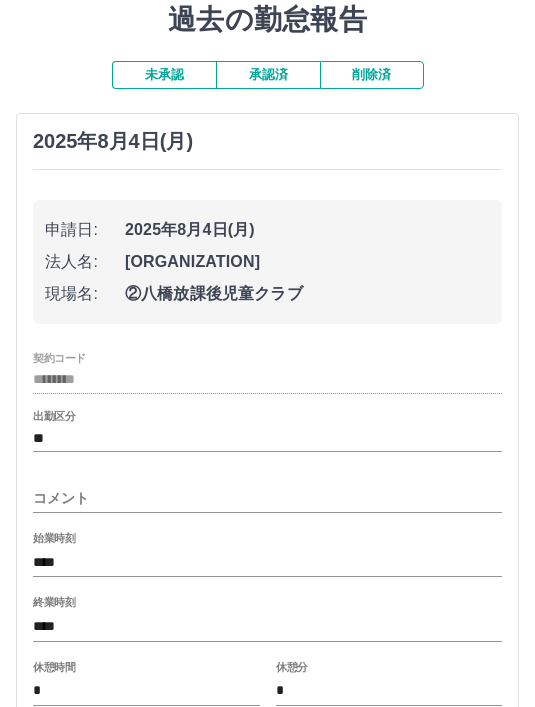 click on "未承認 承認済 削除済 [DATE] 申請日: [DATE] 法人名: [ORGANIZATION] 現場名: ②八橋放課後児童クラブ 契約コード ******** 出勤区分 ** コメント 始業時刻 **** 終業時刻 **** 休憩時間 * 休憩分 * 内容の変更を保存する キャンセル [DATE] 編集 申請日: [DATE] 契約コード: 42673002 法人名: [ORGANIZATION] 現場名: ②八橋放課後児童クラブ 出勤区分: 出勤 コメント: 始業時刻: 07:30 終業時刻: 09:30 休憩時間: 0分 [DATE] 編集 申請日: [DATE] 契約コード: 42673002 法人名: [ORGANIZATION] 現場名: ②八橋放課後児童クラブ 出勤区分: 法定休 [DATE] 編集 申請日: [DATE] 契約コード: 42673002 法人名: [ORGANIZATION] 現場名: ②八橋放課後児童クラブ 出勤区分: 休日 [DATE] 編集 申請日: [DATE] 契約コード: 42673002" at bounding box center (267, 4464) 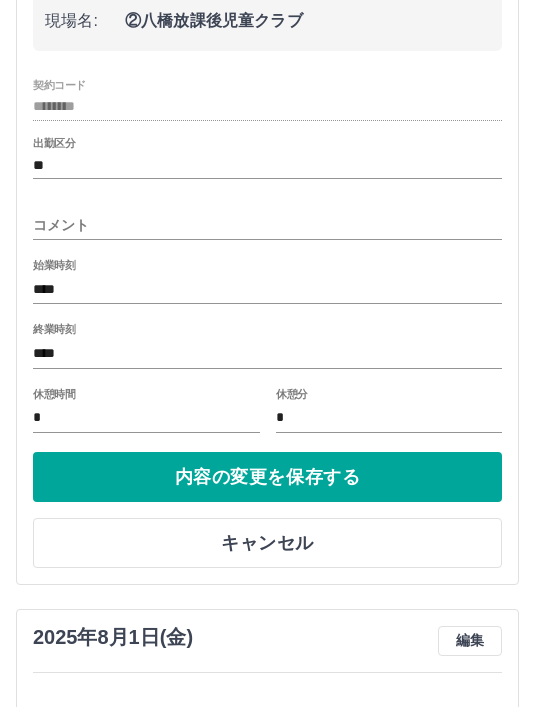 click on "キャンセル" at bounding box center [267, 544] 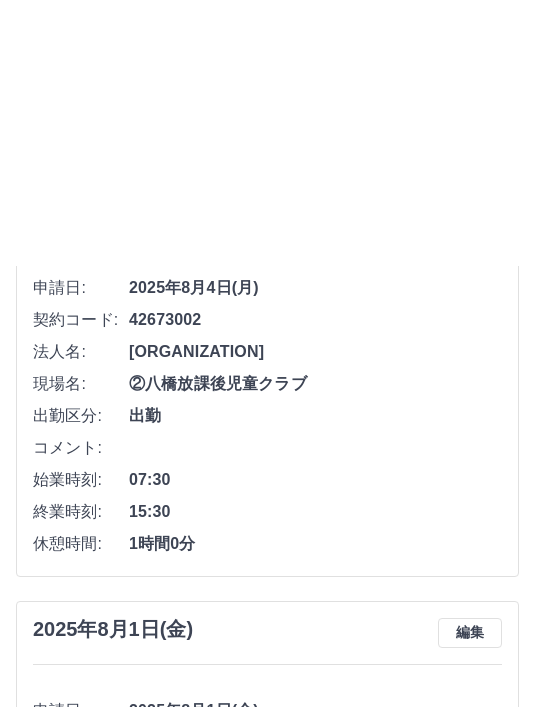 scroll, scrollTop: 0, scrollLeft: 0, axis: both 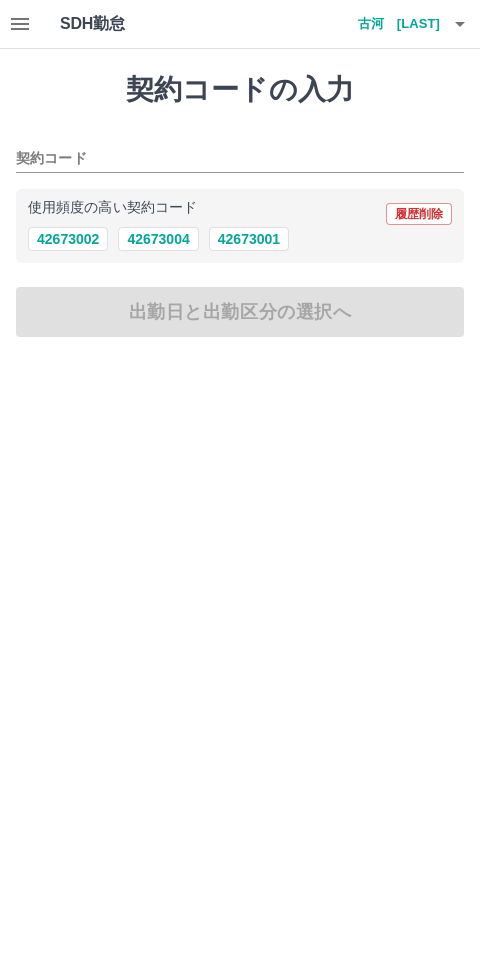 click on "42673002" at bounding box center (68, 239) 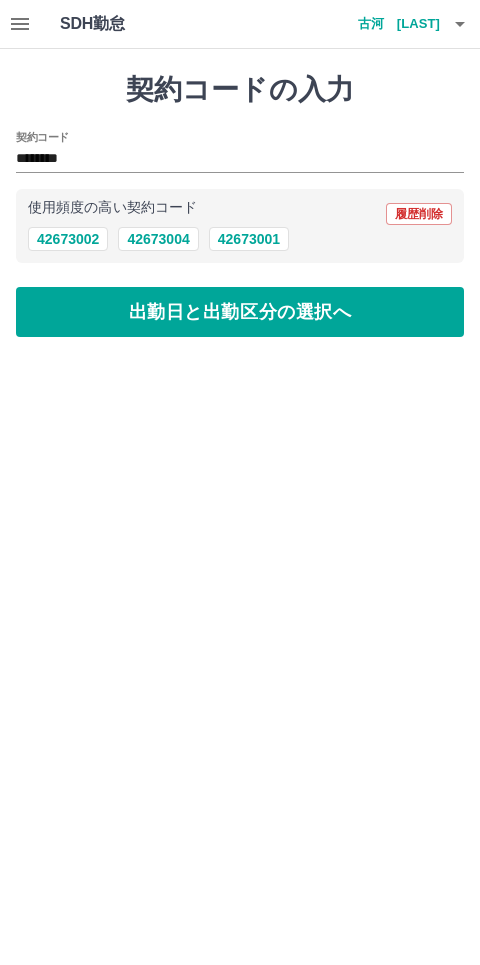 click on "出勤日と出勤区分の選択へ" at bounding box center (240, 312) 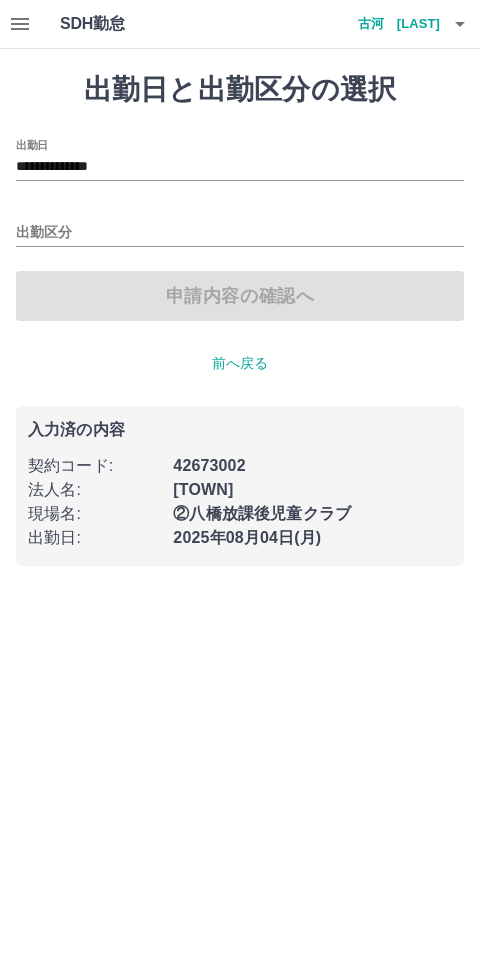 click on "出勤区分" at bounding box center (240, 233) 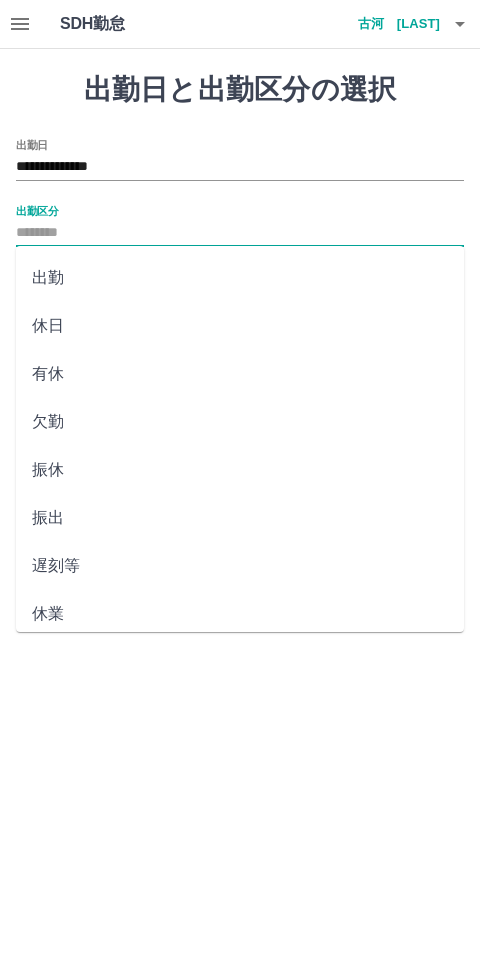 click on "出勤" at bounding box center [240, 278] 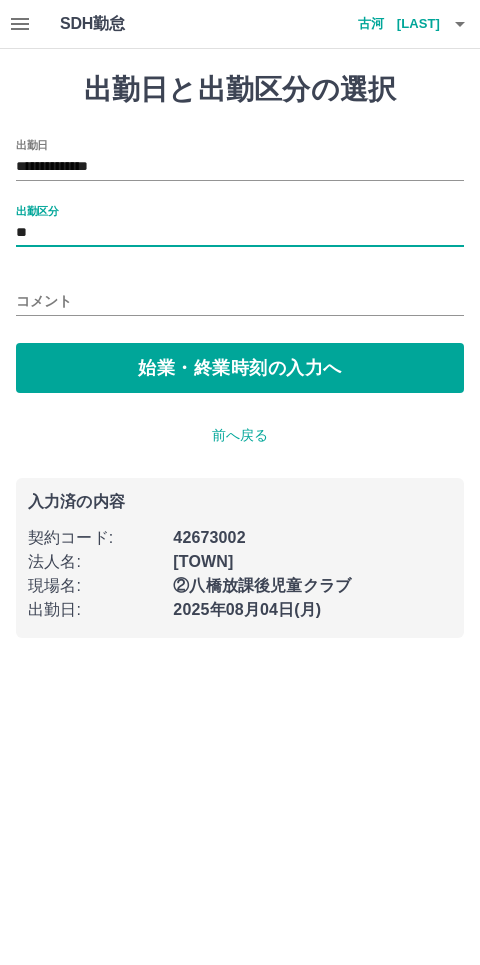 click on "始業・終業時刻の入力へ" at bounding box center [240, 368] 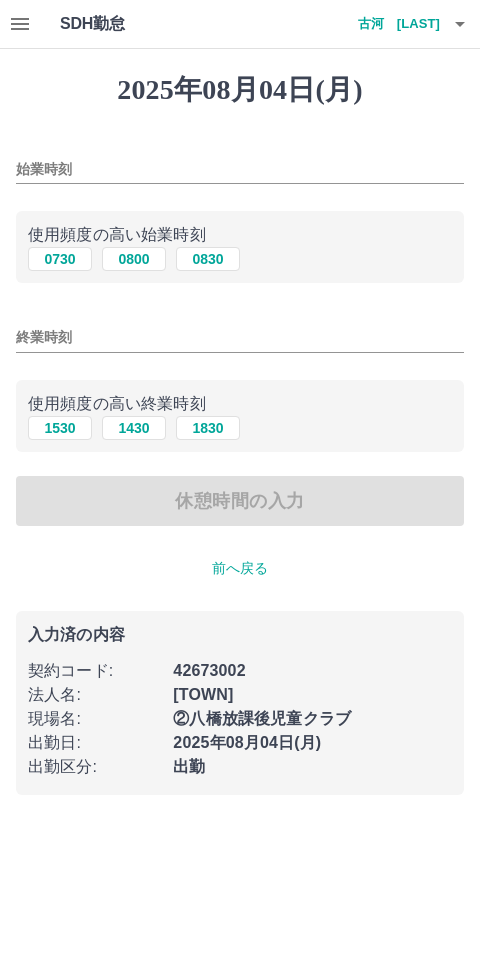click on "0730" at bounding box center (60, 259) 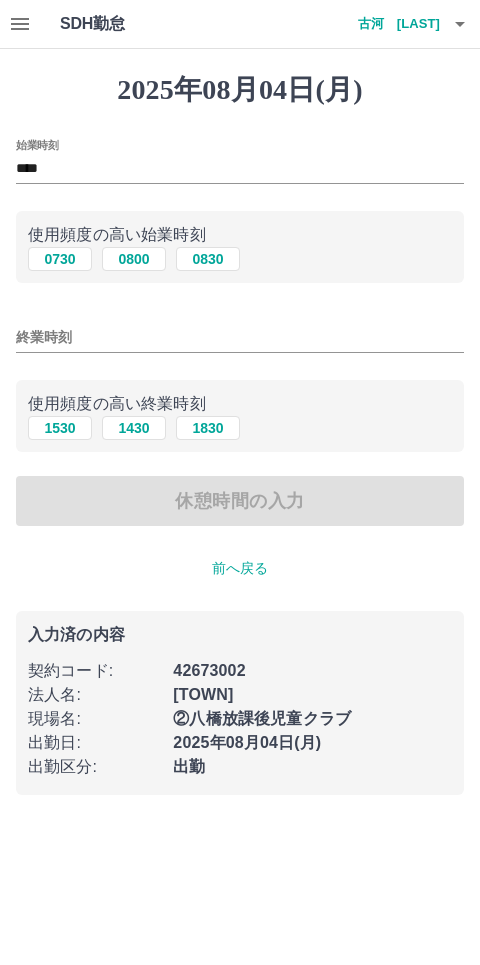click on "終業時刻" at bounding box center (240, 337) 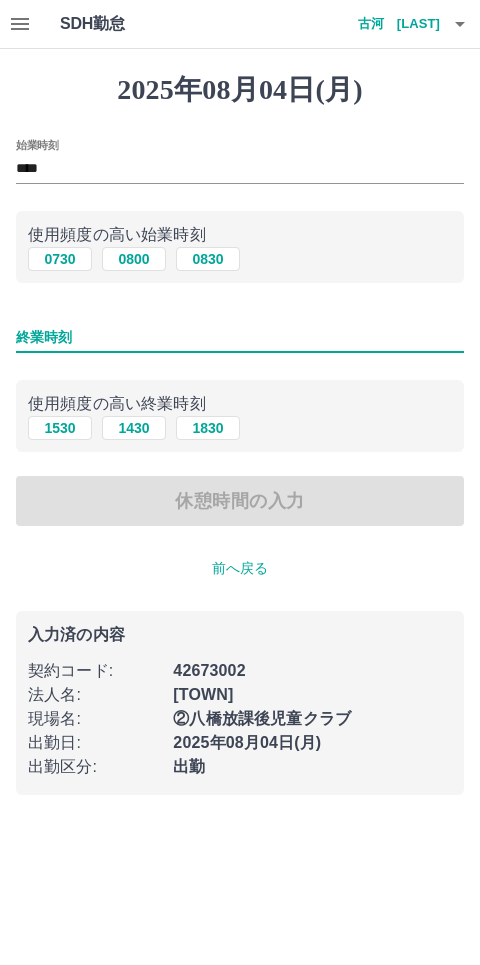 click on "1530" at bounding box center (60, 428) 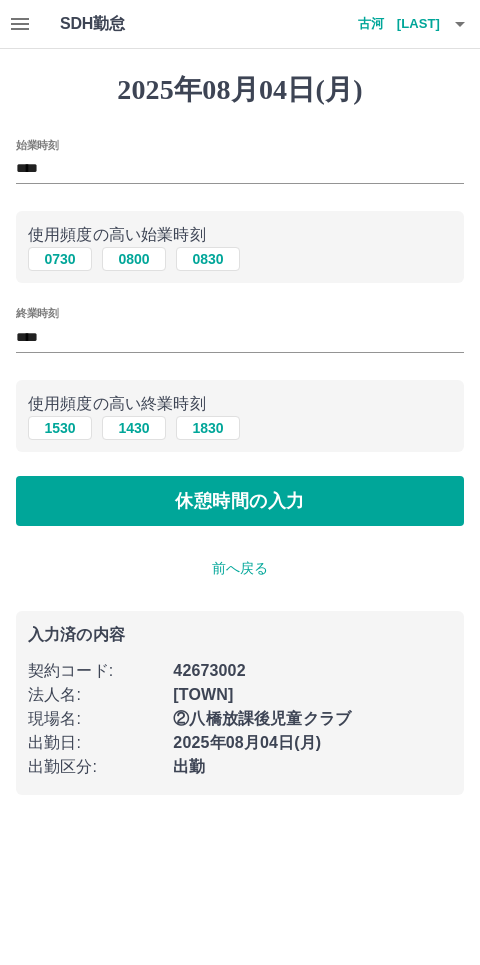 click on "休憩時間の入力" at bounding box center [240, 501] 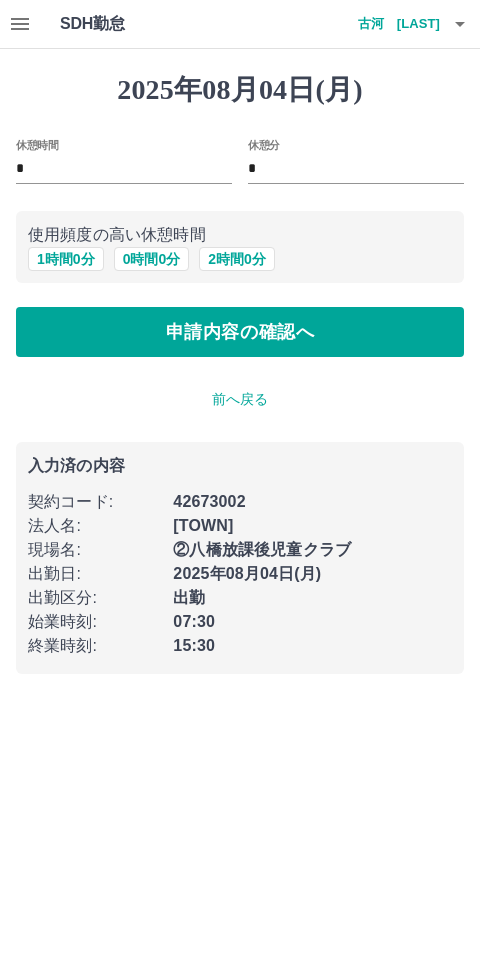 click on "休憩時間" at bounding box center [37, 144] 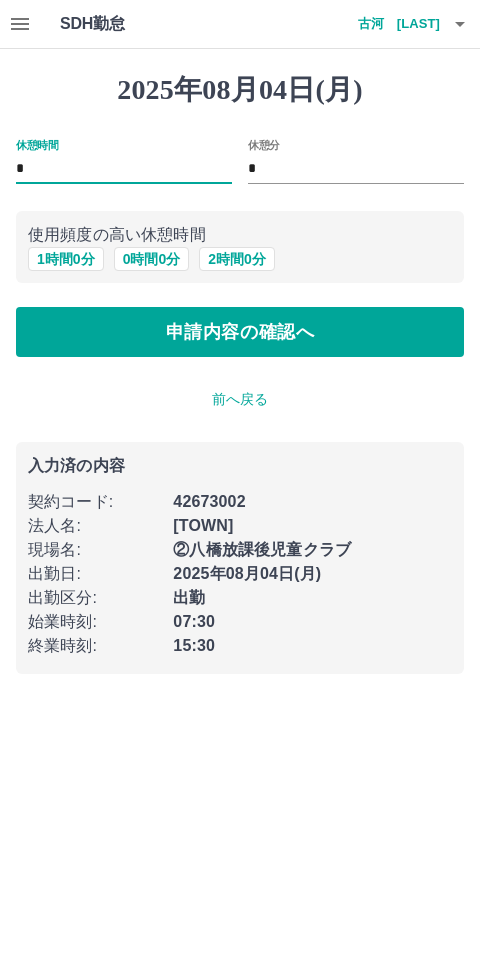 click on "1 時間 0 分" at bounding box center [66, 259] 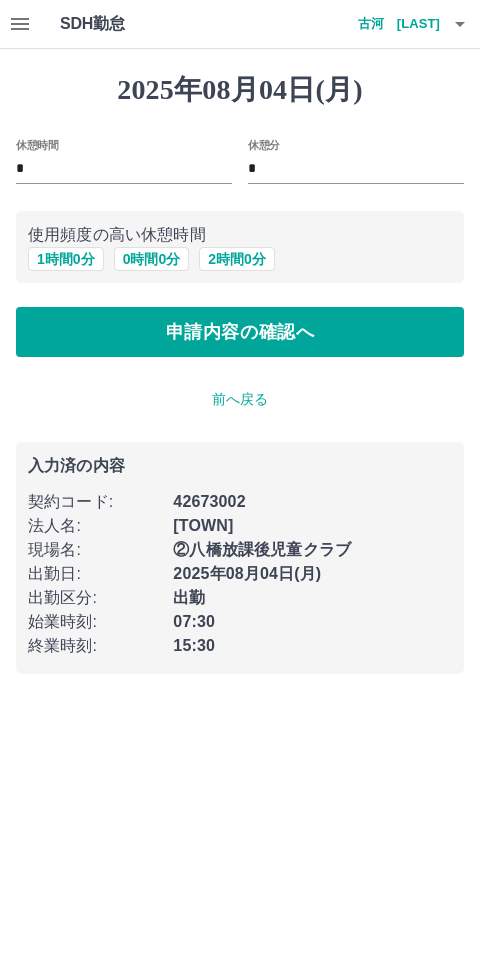 click on "申請内容の確認へ" at bounding box center [240, 332] 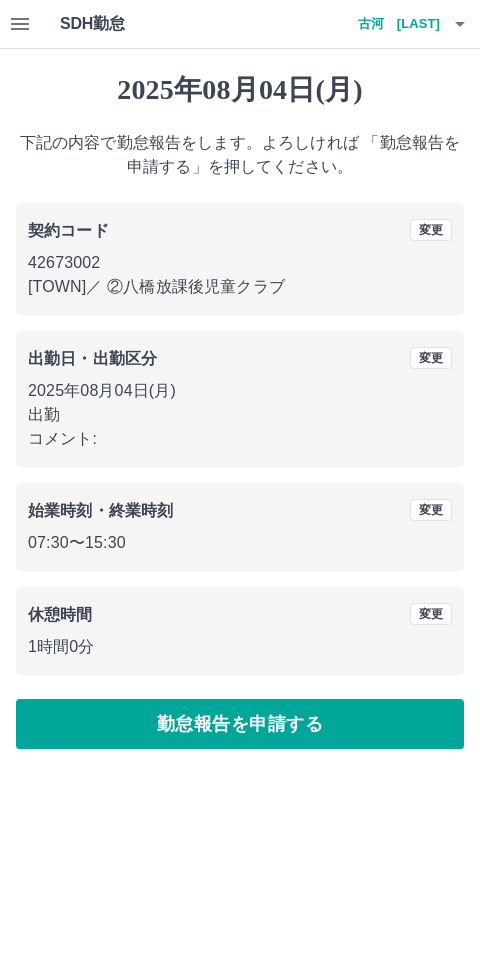 click on "勤怠報告を申請する" at bounding box center [240, 724] 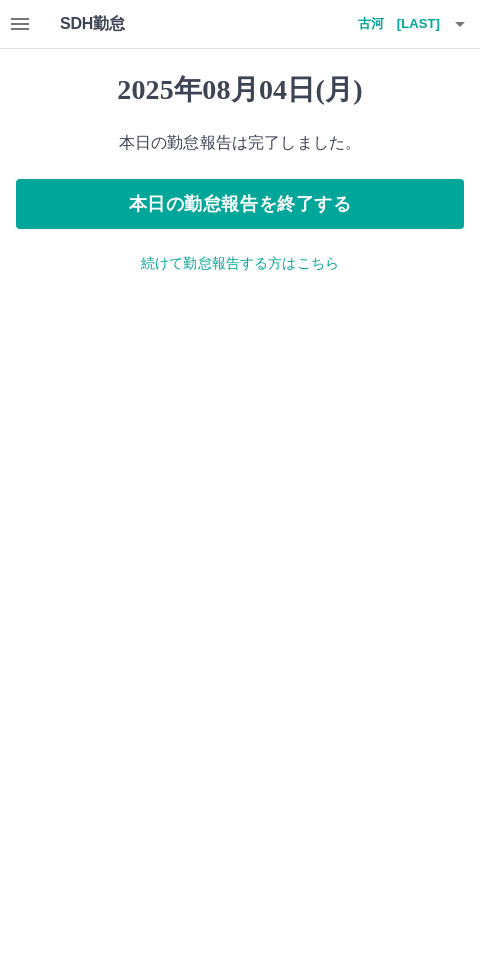click on "本日の勤怠報告を終了する" at bounding box center (240, 204) 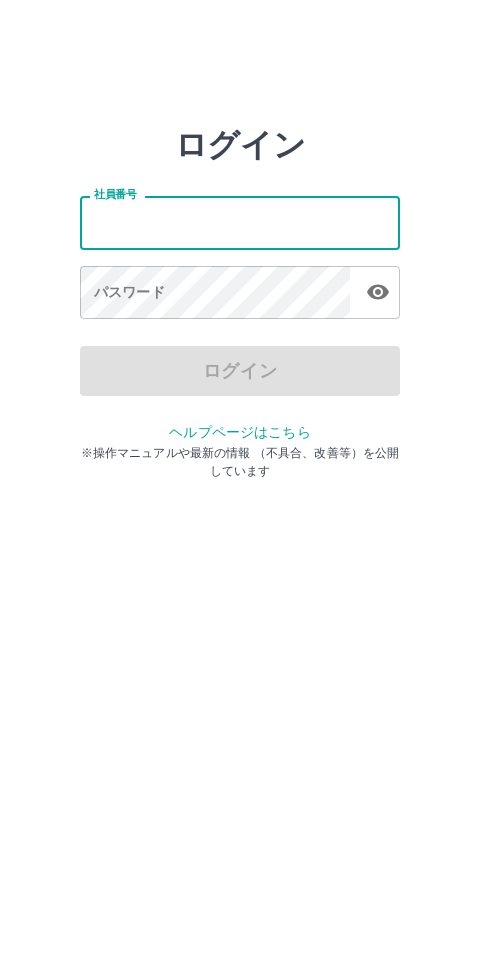 scroll, scrollTop: 0, scrollLeft: 0, axis: both 